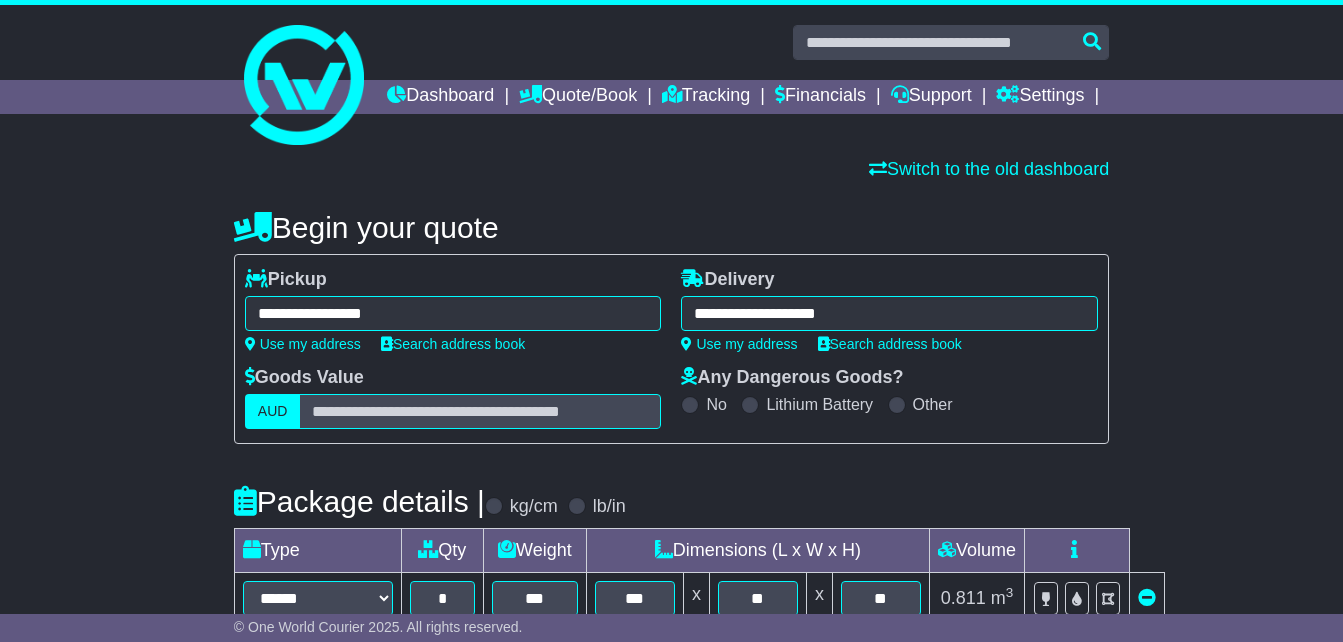 select on "*****" 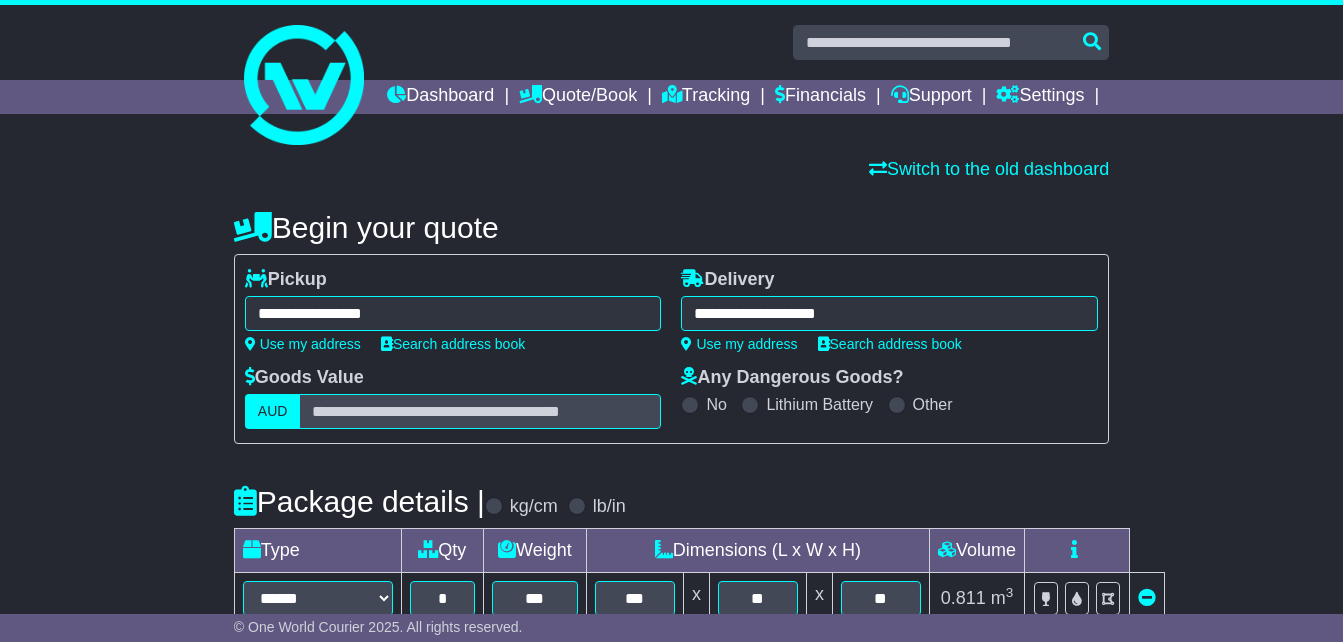 scroll, scrollTop: 0, scrollLeft: 0, axis: both 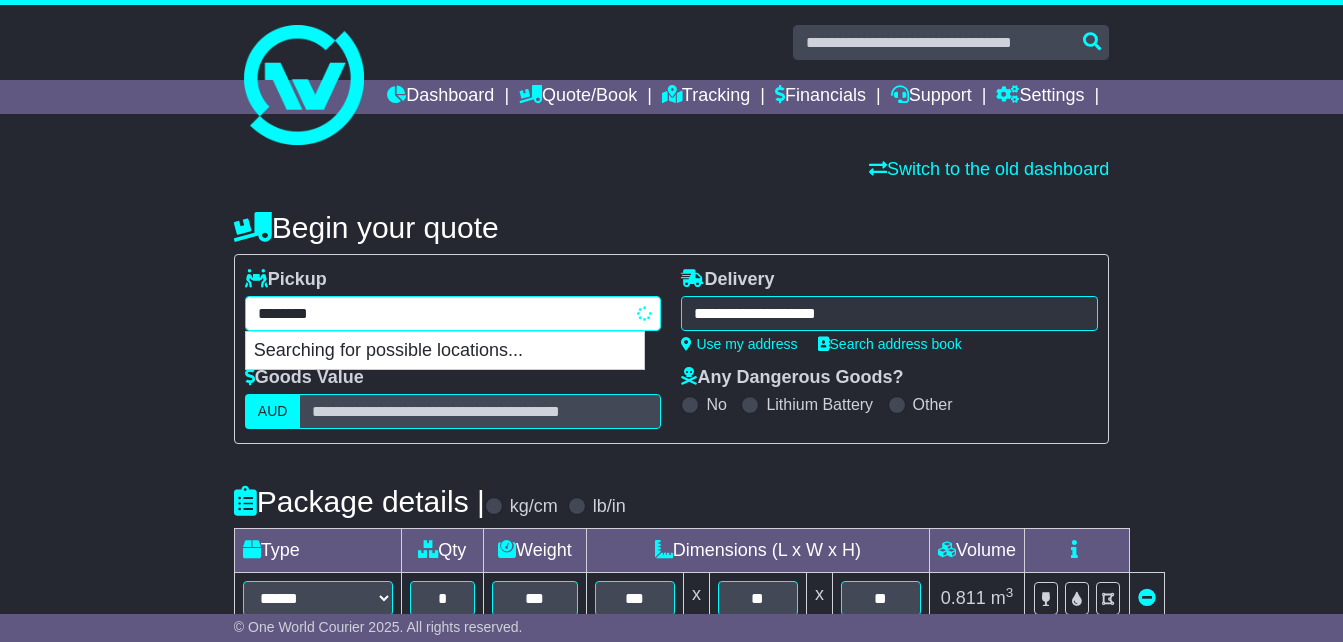 drag, startPoint x: 410, startPoint y: 340, endPoint x: 0, endPoint y: 322, distance: 410.39493 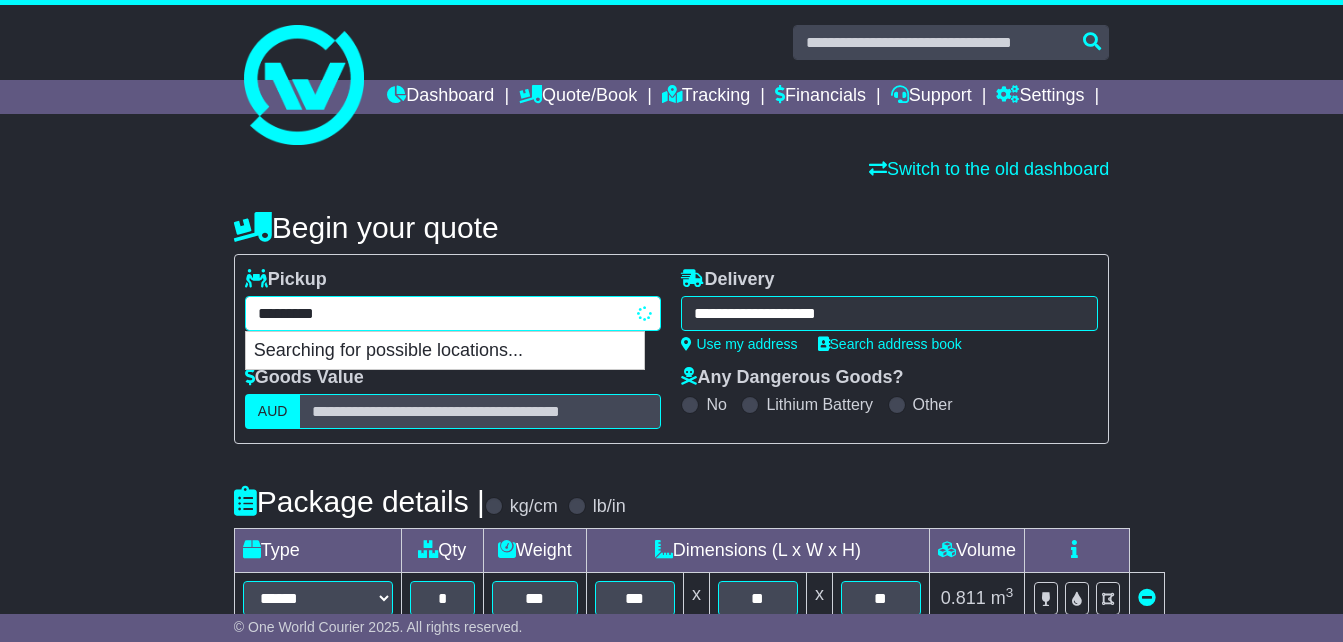 type on "**********" 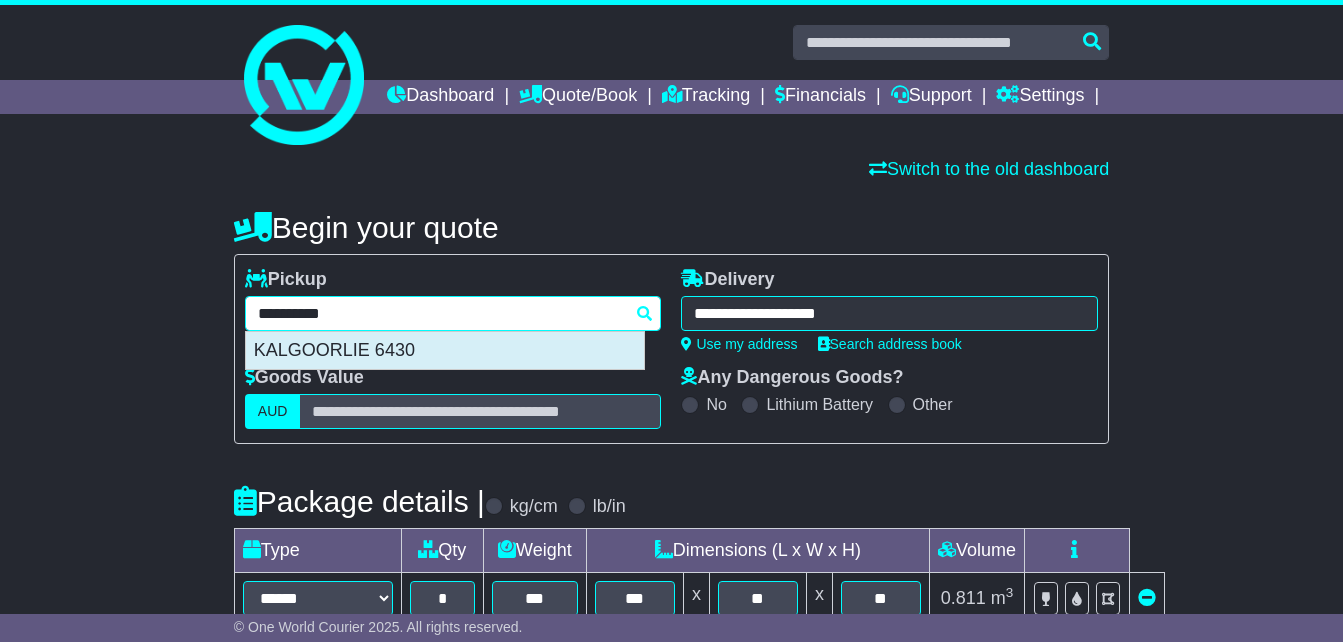 click on "KALGOORLIE 6430" at bounding box center (445, 351) 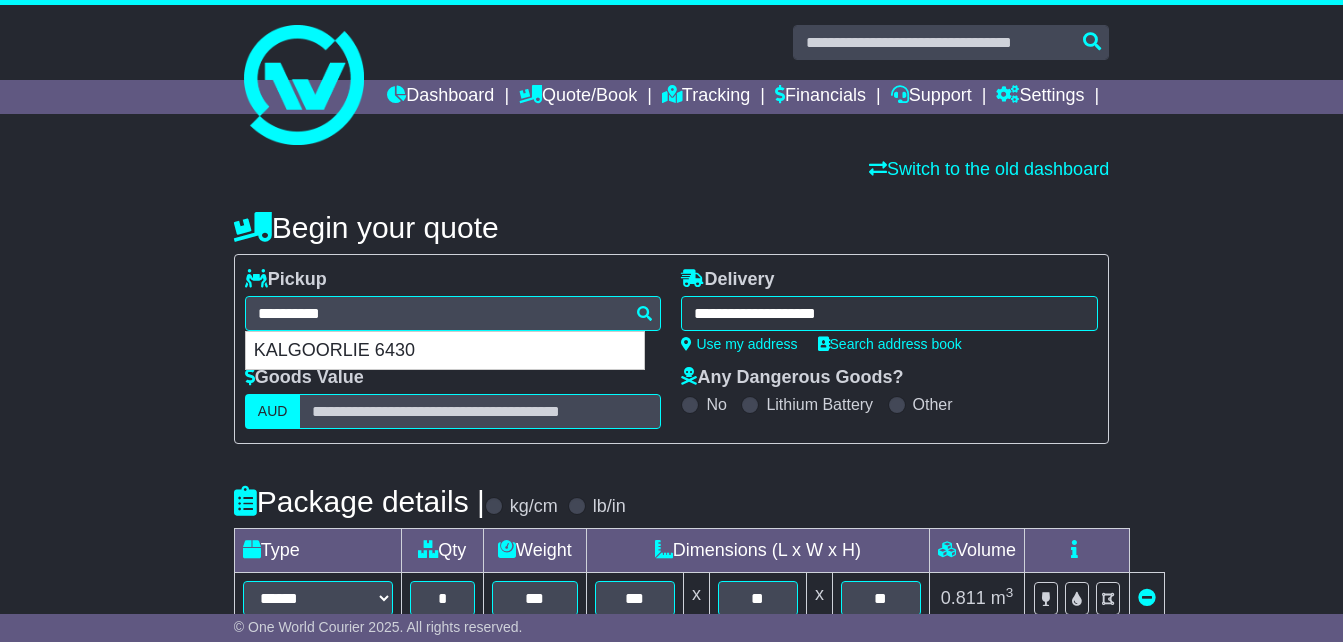 type on "**********" 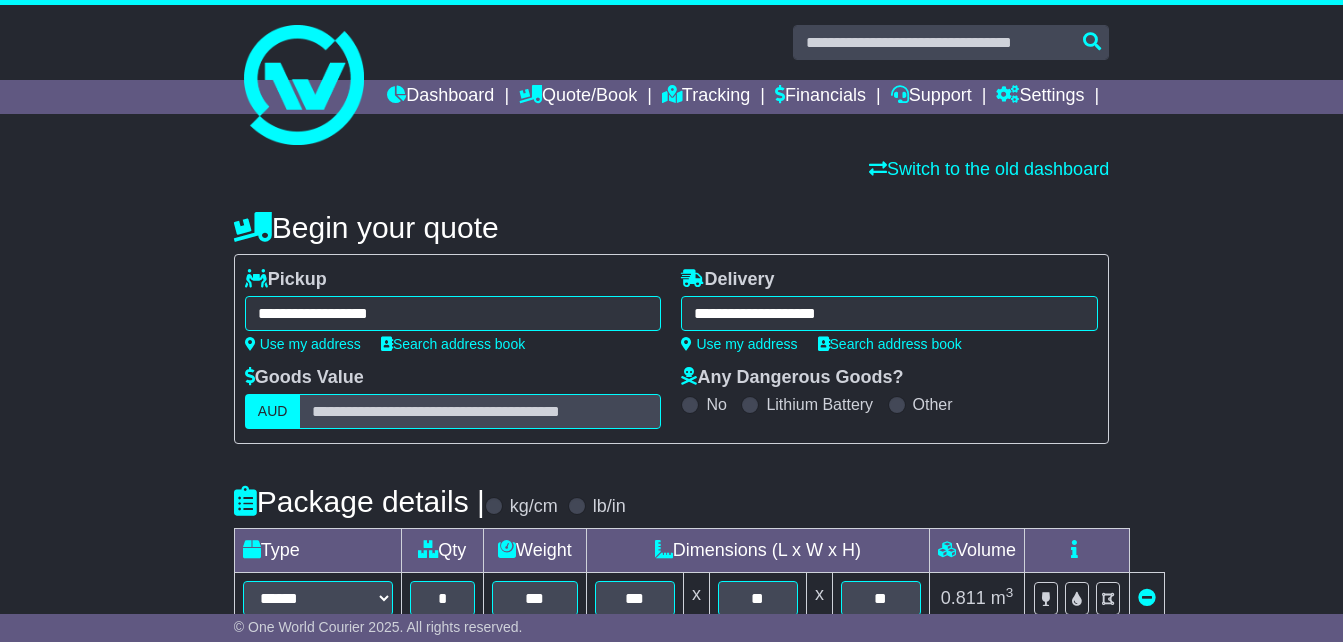 click on "**********" at bounding box center [889, 313] 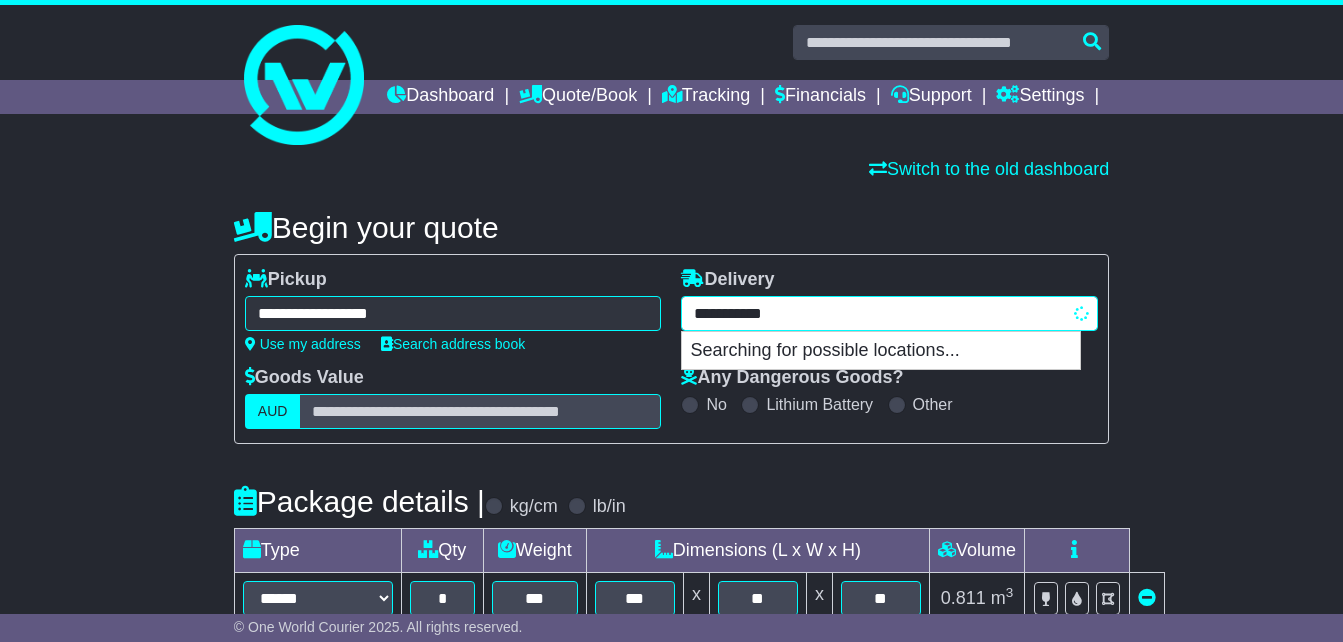 drag, startPoint x: 779, startPoint y: 340, endPoint x: 453, endPoint y: 329, distance: 326.18552 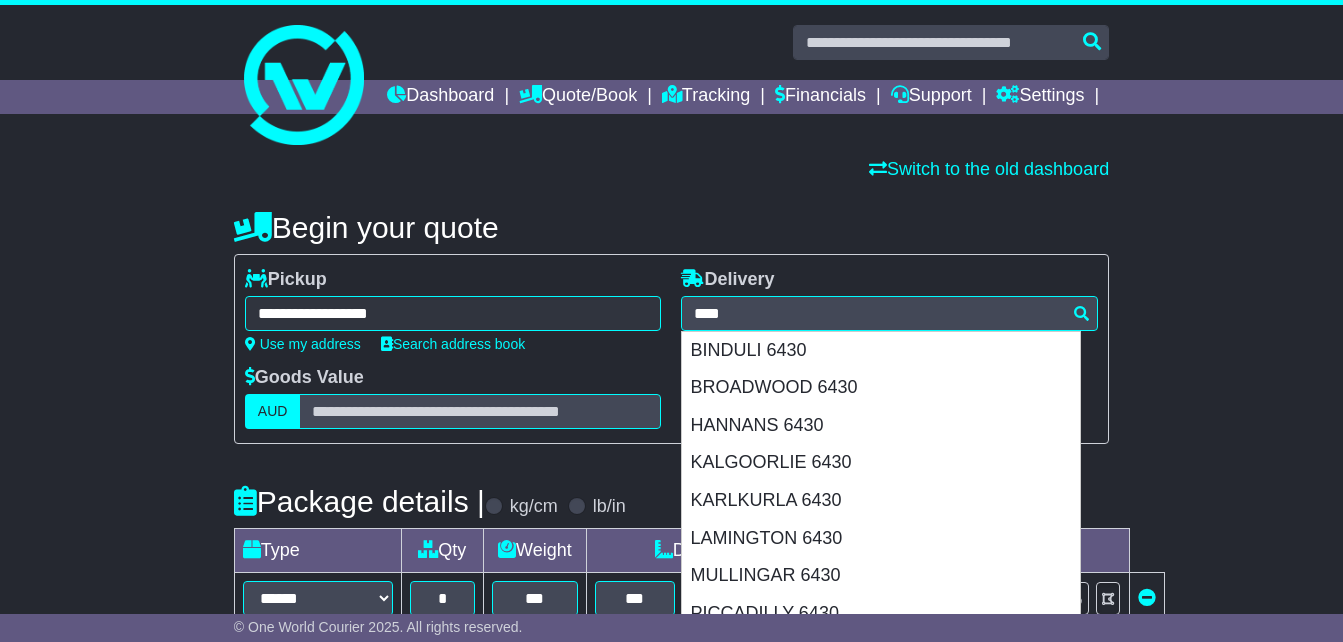 click on "Begin your quote" at bounding box center [671, 227] 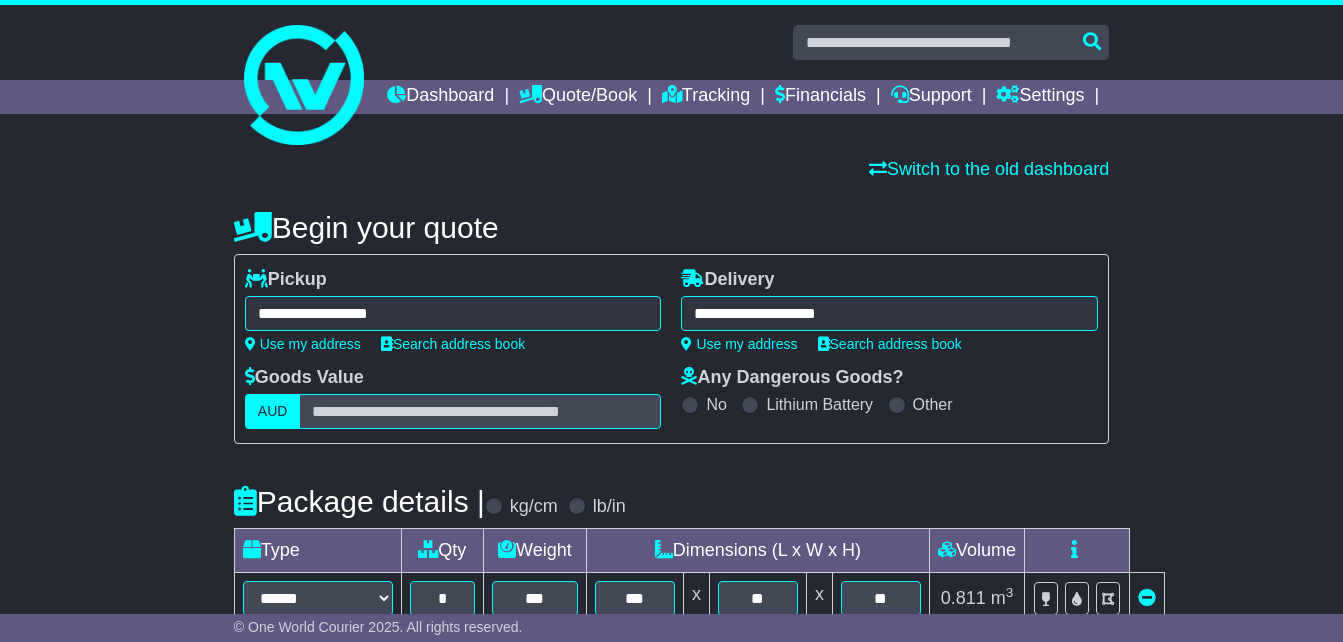 click on "**********" at bounding box center (889, 313) 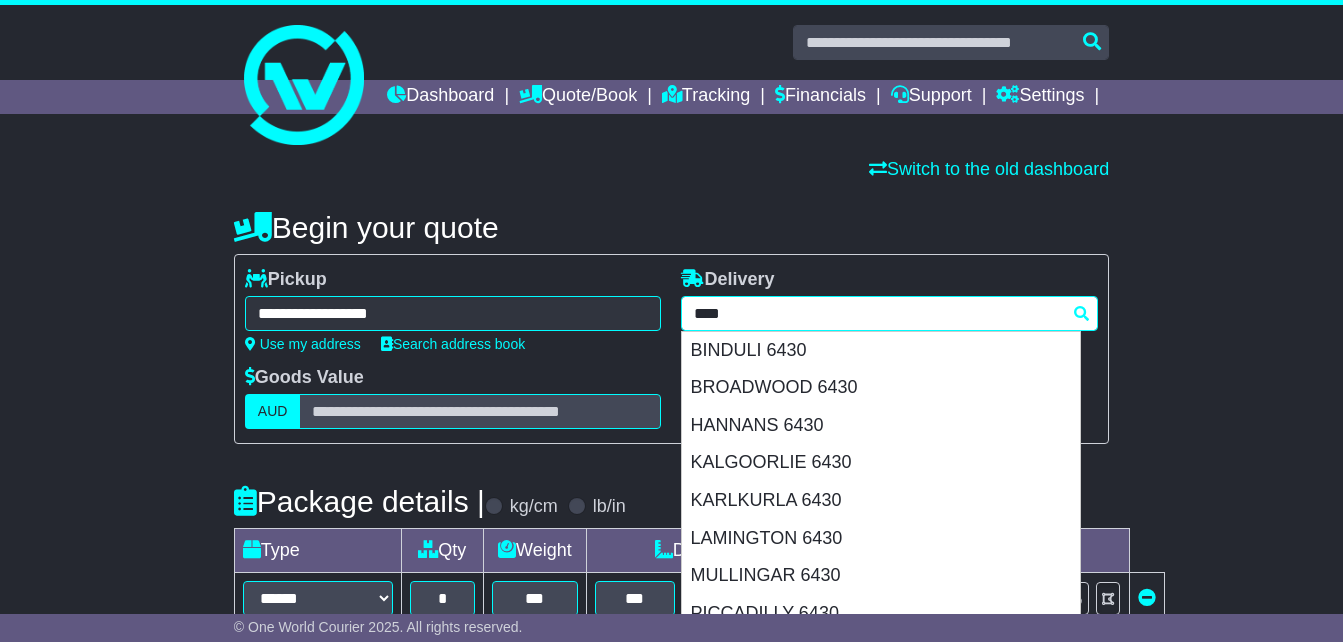 drag, startPoint x: 885, startPoint y: 348, endPoint x: 410, endPoint y: 341, distance: 475.05157 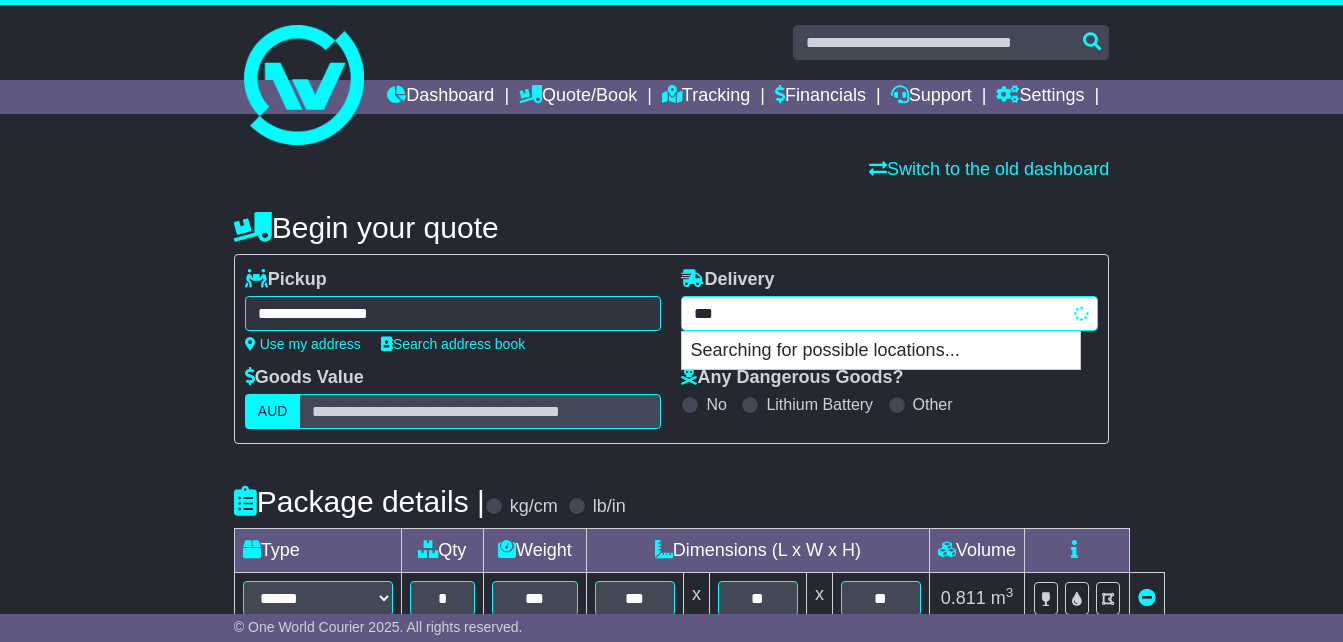 type on "****" 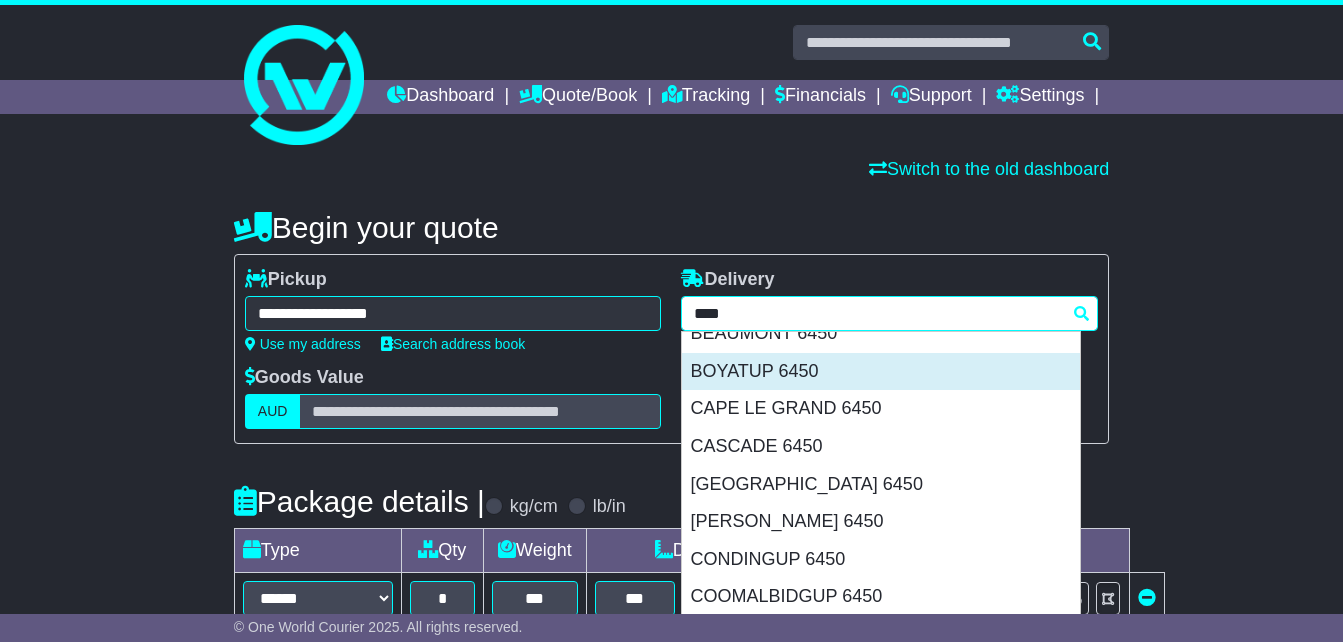 scroll, scrollTop: 100, scrollLeft: 0, axis: vertical 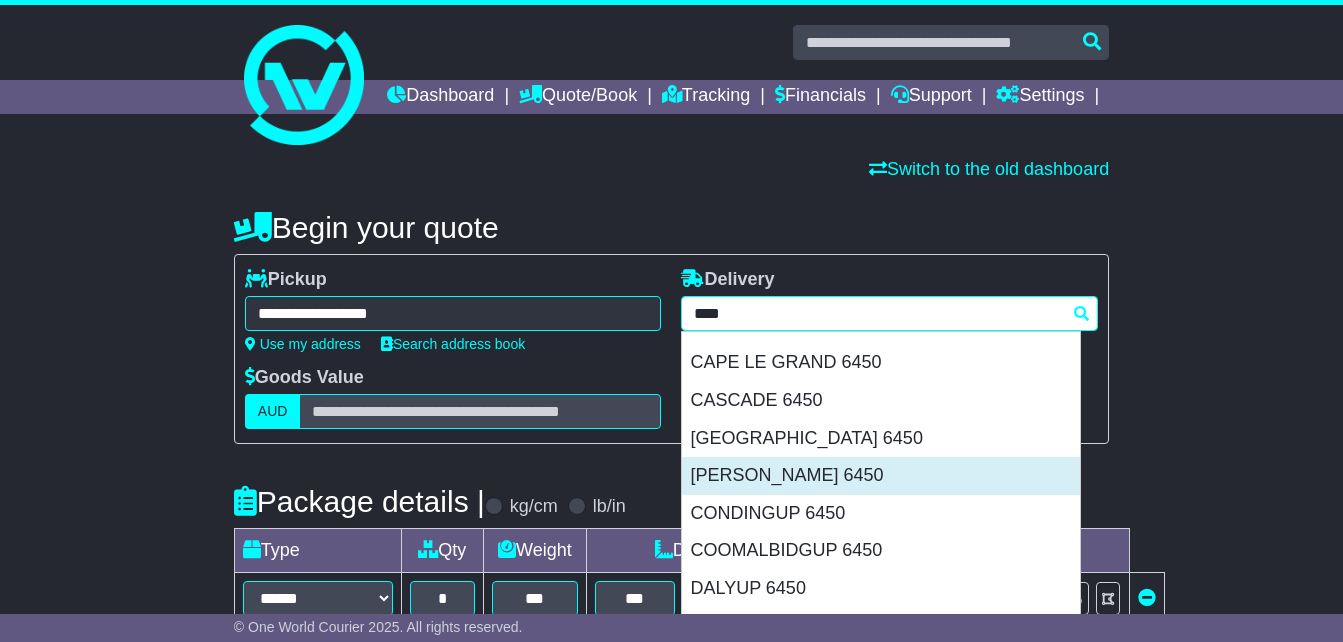 click on "[PERSON_NAME] 6450" at bounding box center [881, 476] 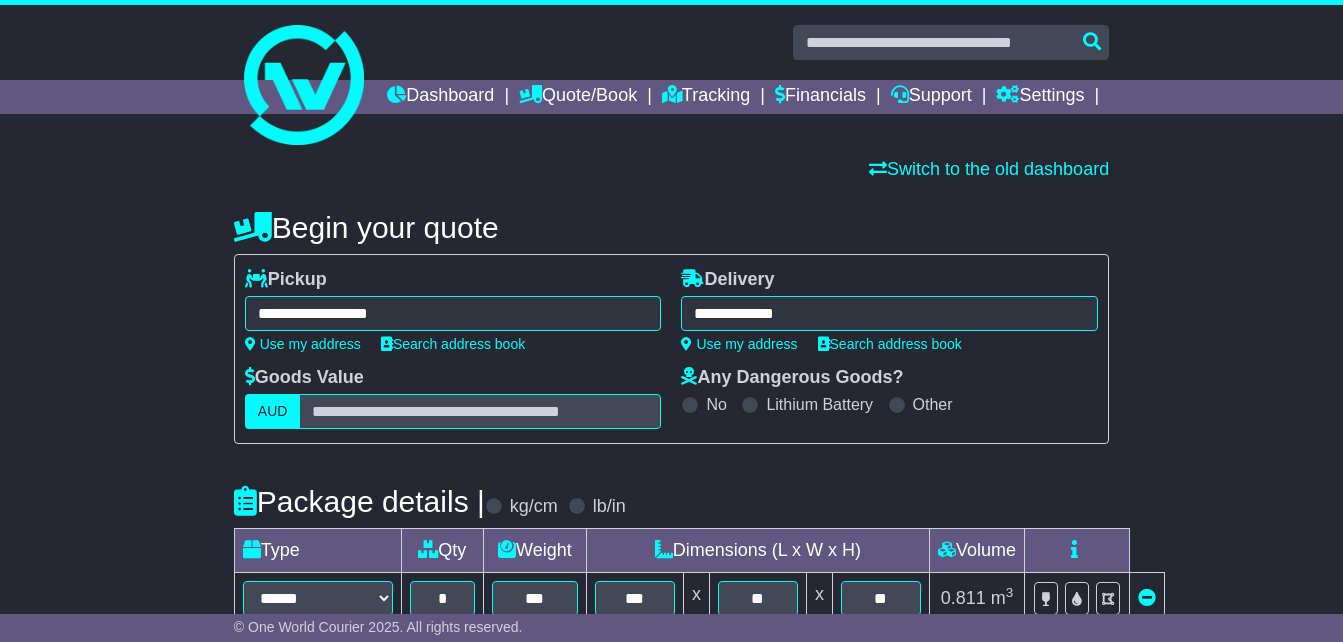 type on "**********" 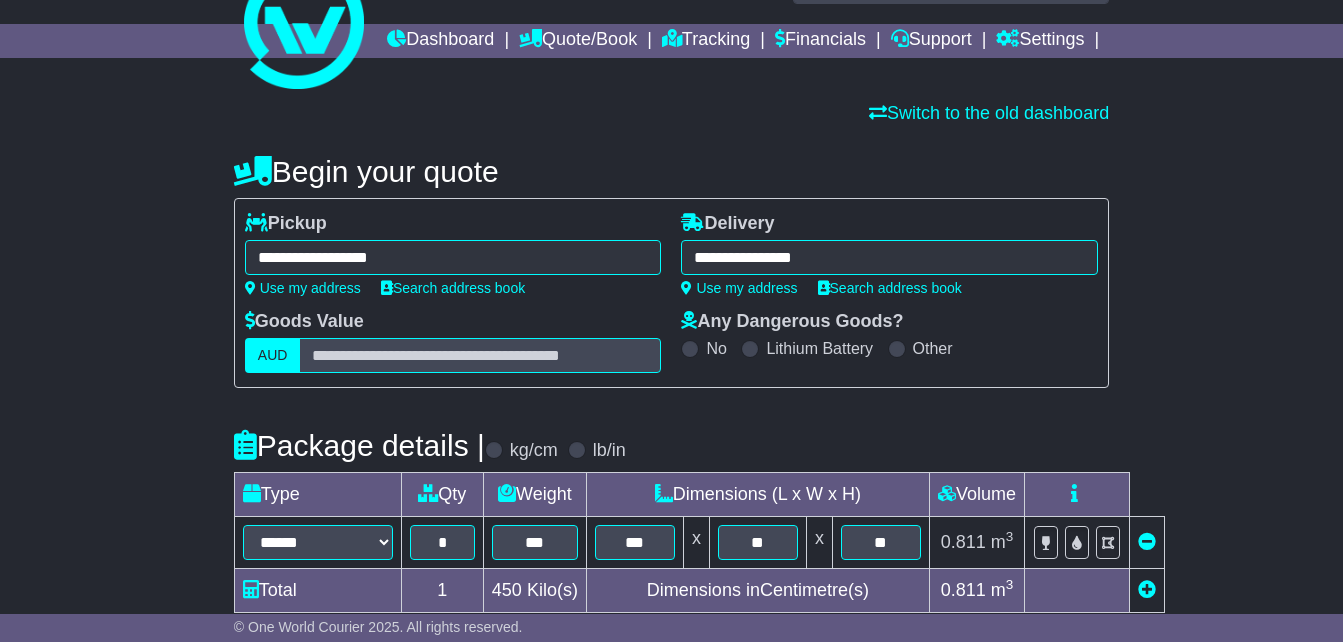 scroll, scrollTop: 200, scrollLeft: 0, axis: vertical 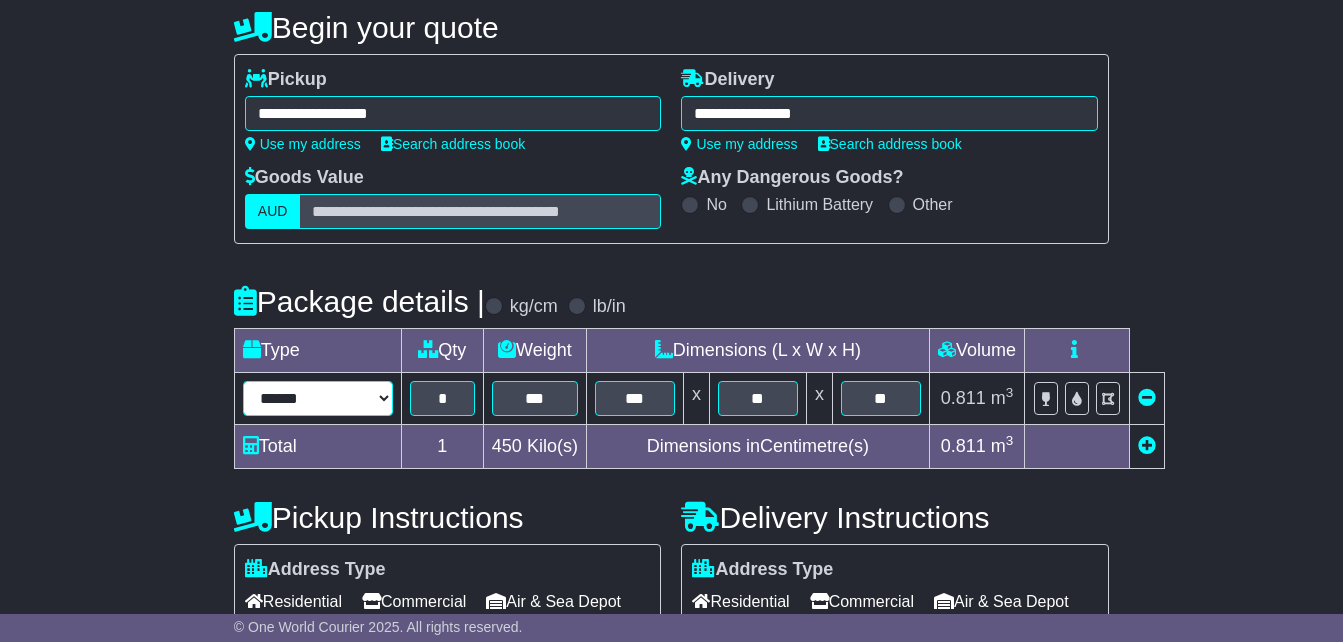 click on "**********" at bounding box center (318, 398) 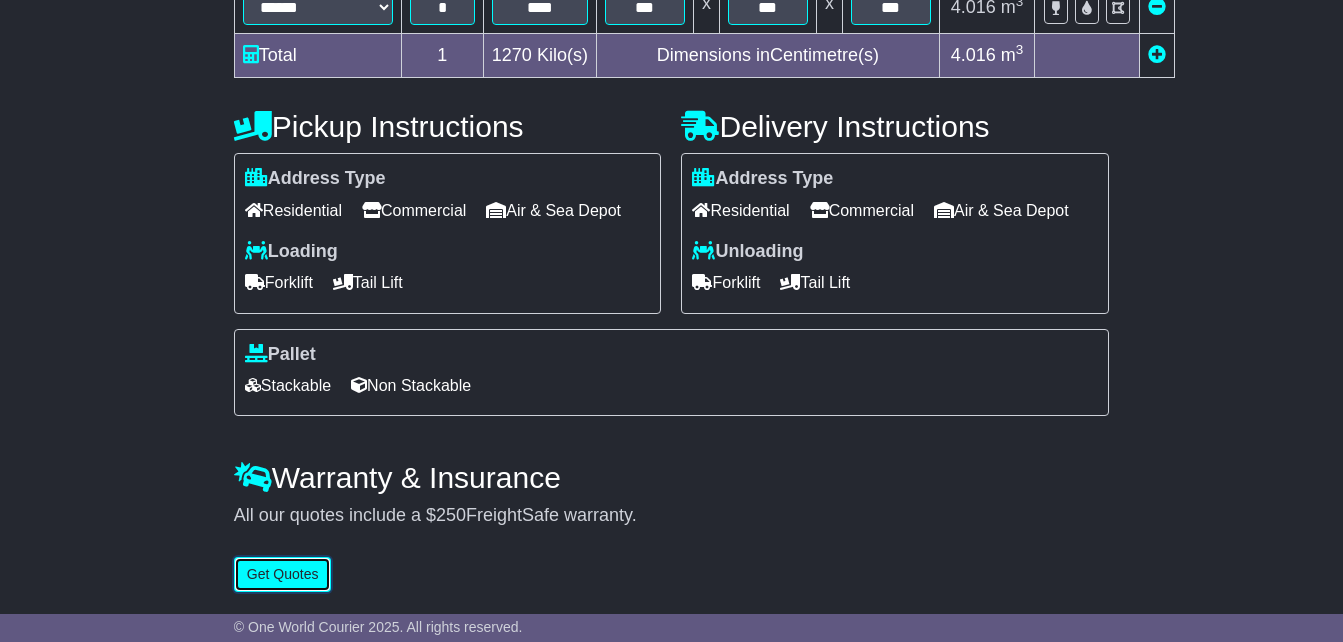 click on "Get Quotes" at bounding box center (283, 574) 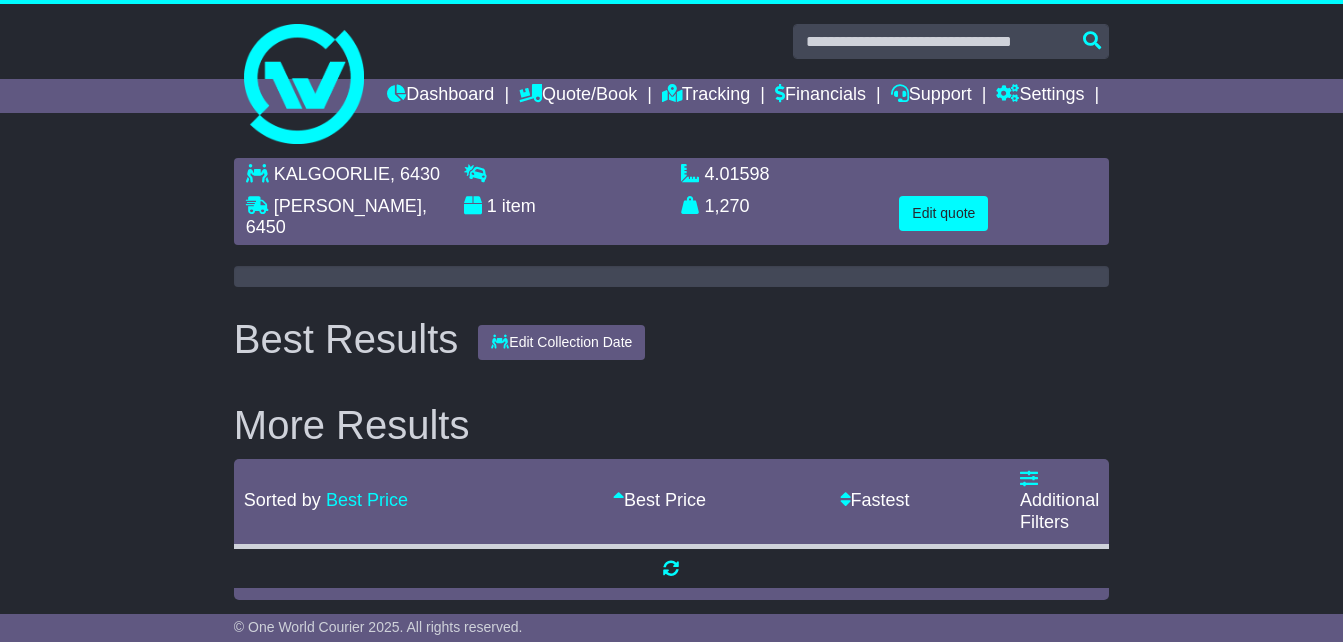 scroll, scrollTop: 0, scrollLeft: 0, axis: both 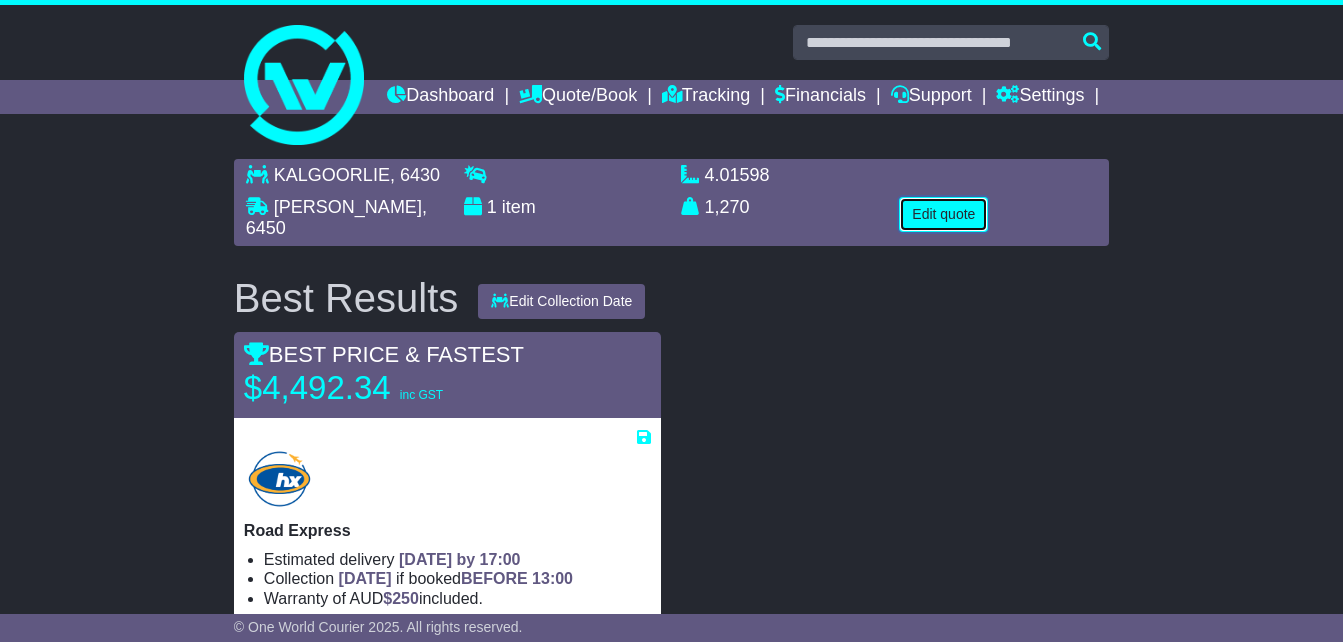 drag, startPoint x: 954, startPoint y: 245, endPoint x: 940, endPoint y: 246, distance: 14.035668 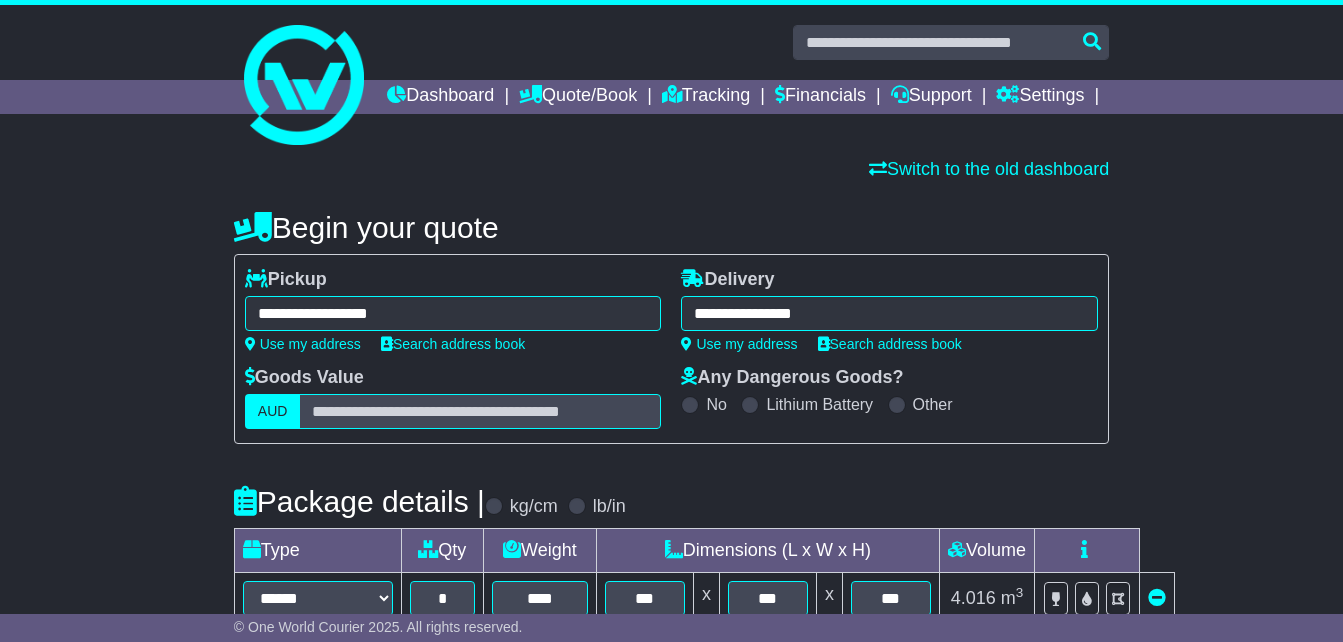 click on "**********" at bounding box center (453, 313) 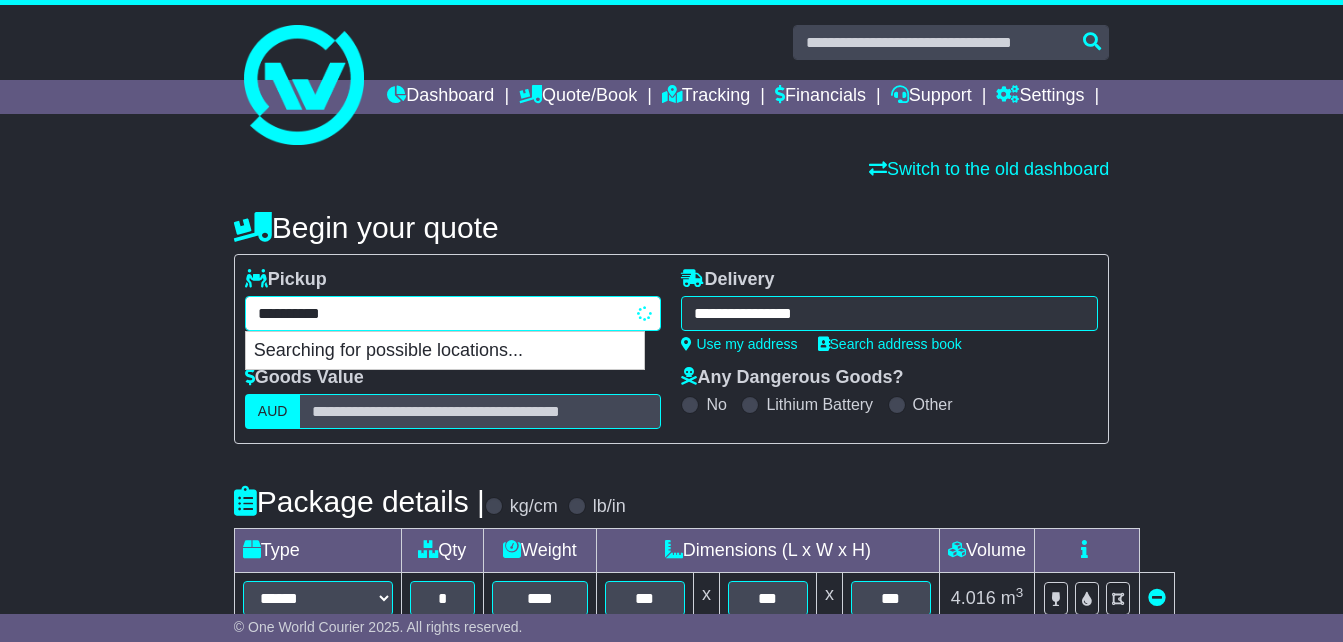 drag, startPoint x: 391, startPoint y: 349, endPoint x: 0, endPoint y: 347, distance: 391.00513 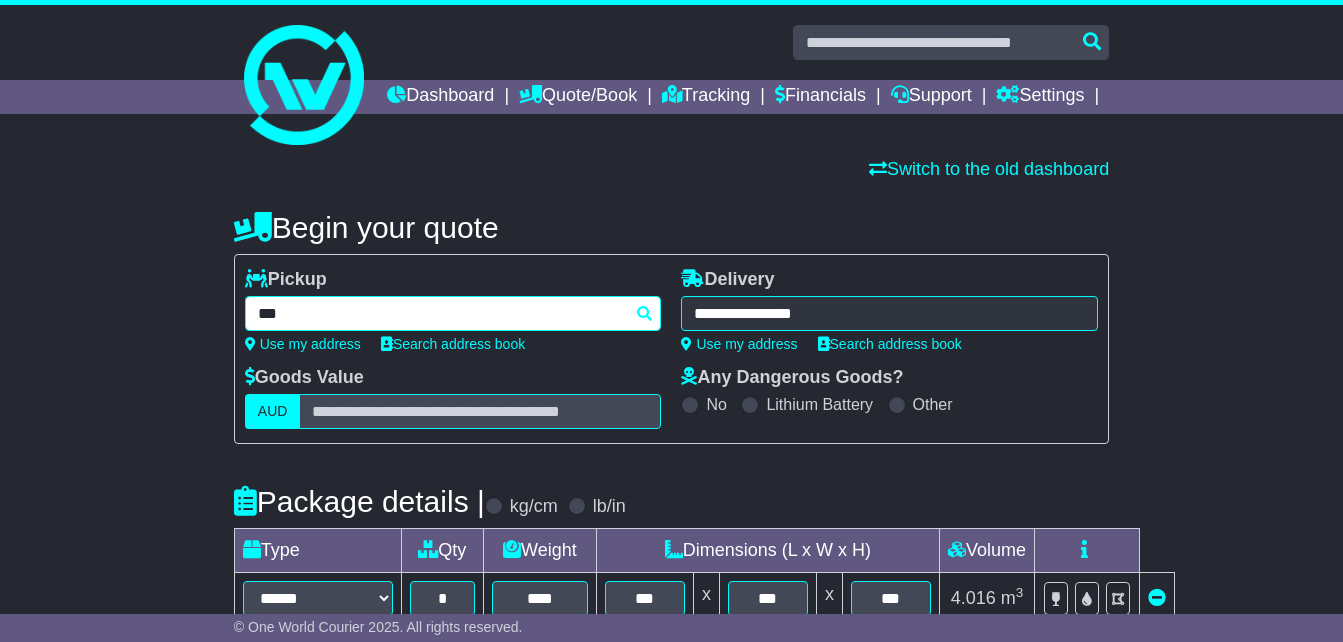 type on "****" 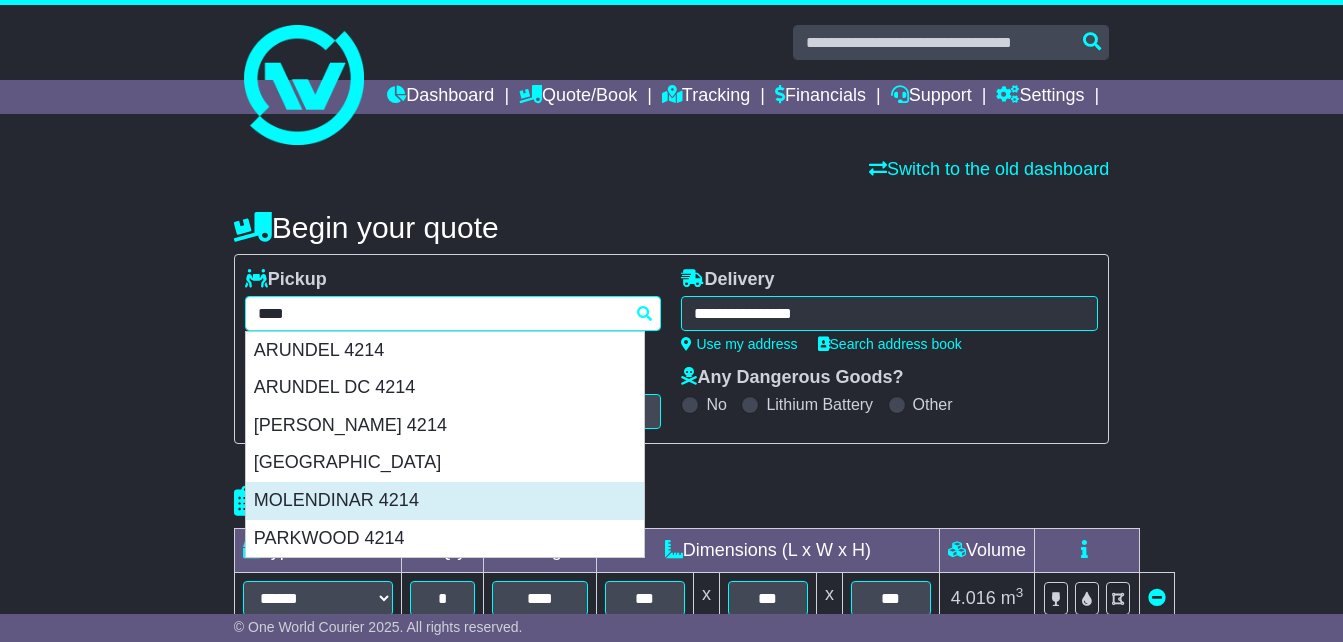 click on "MOLENDINAR 4214" at bounding box center (445, 501) 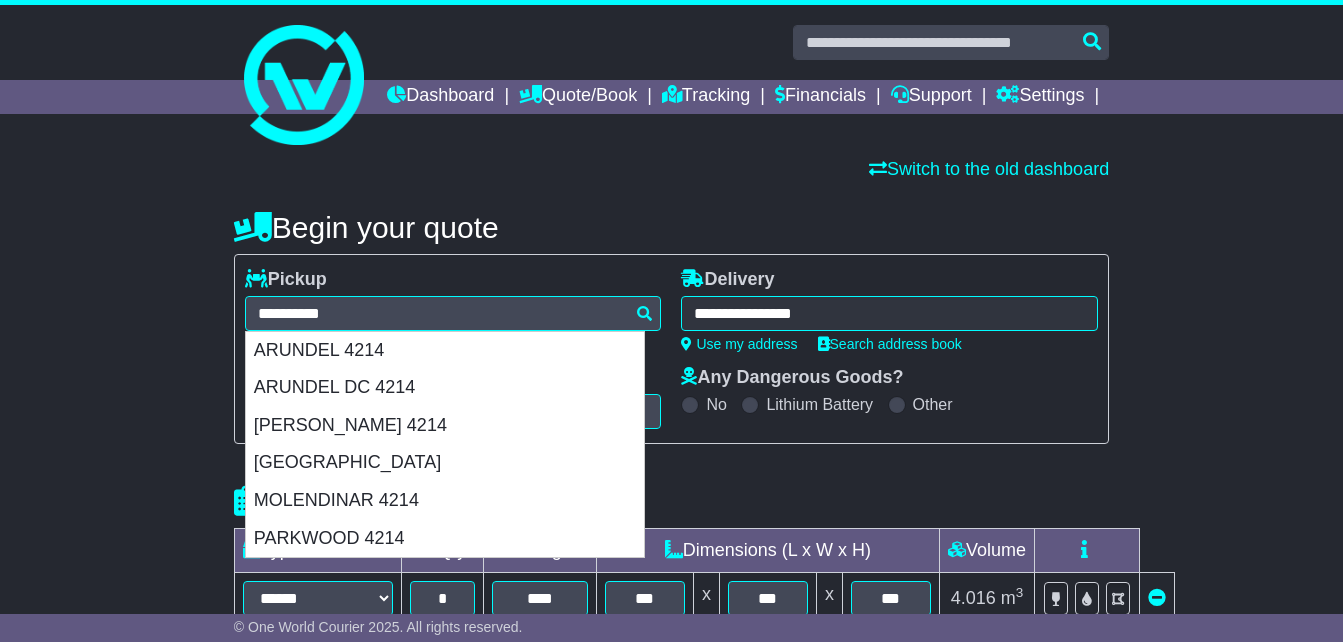 type on "**********" 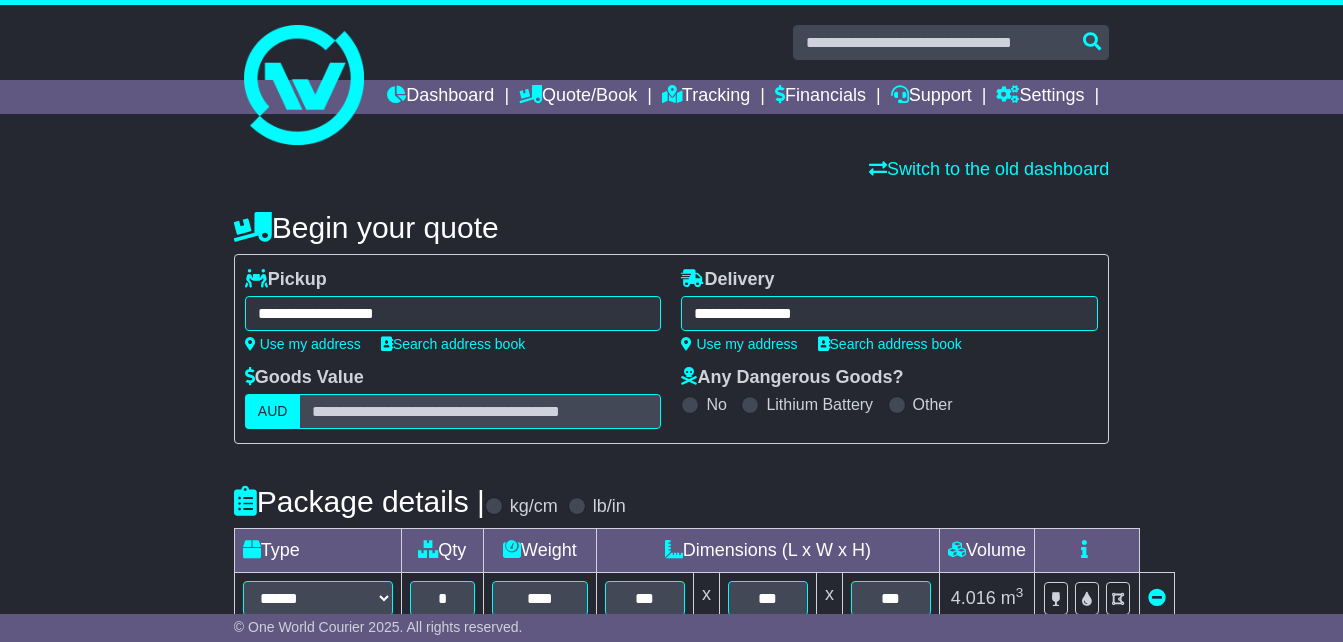 scroll, scrollTop: 500, scrollLeft: 0, axis: vertical 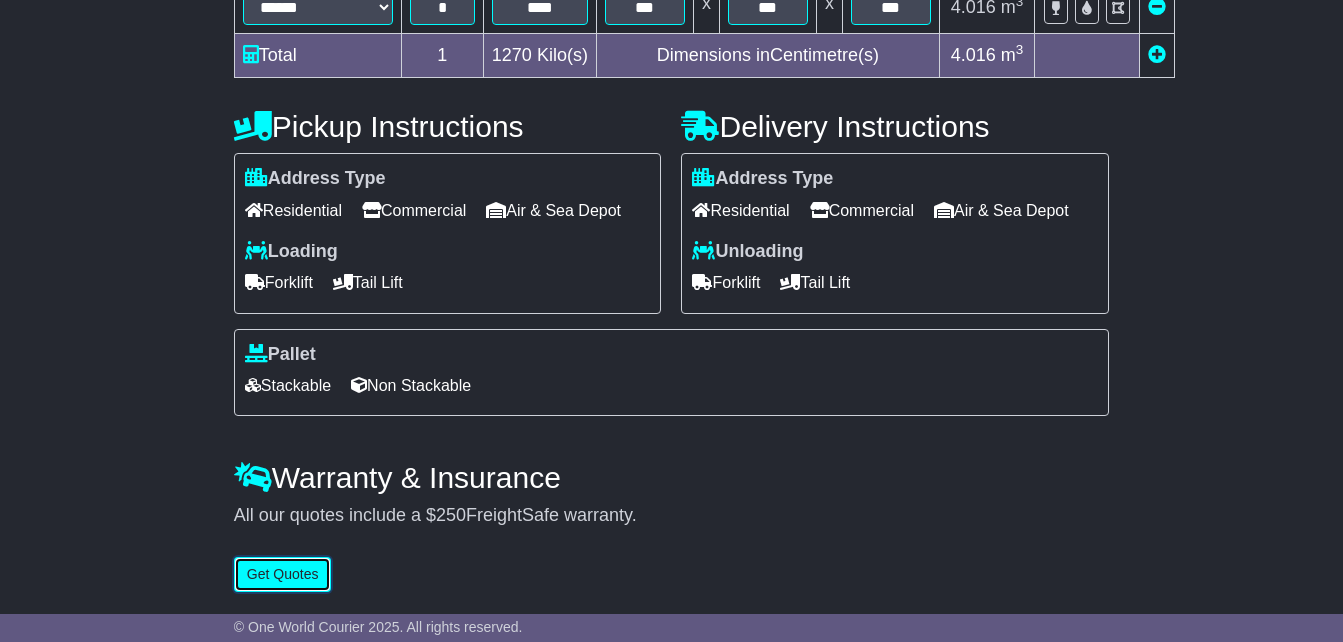 click on "Get Quotes" at bounding box center [283, 574] 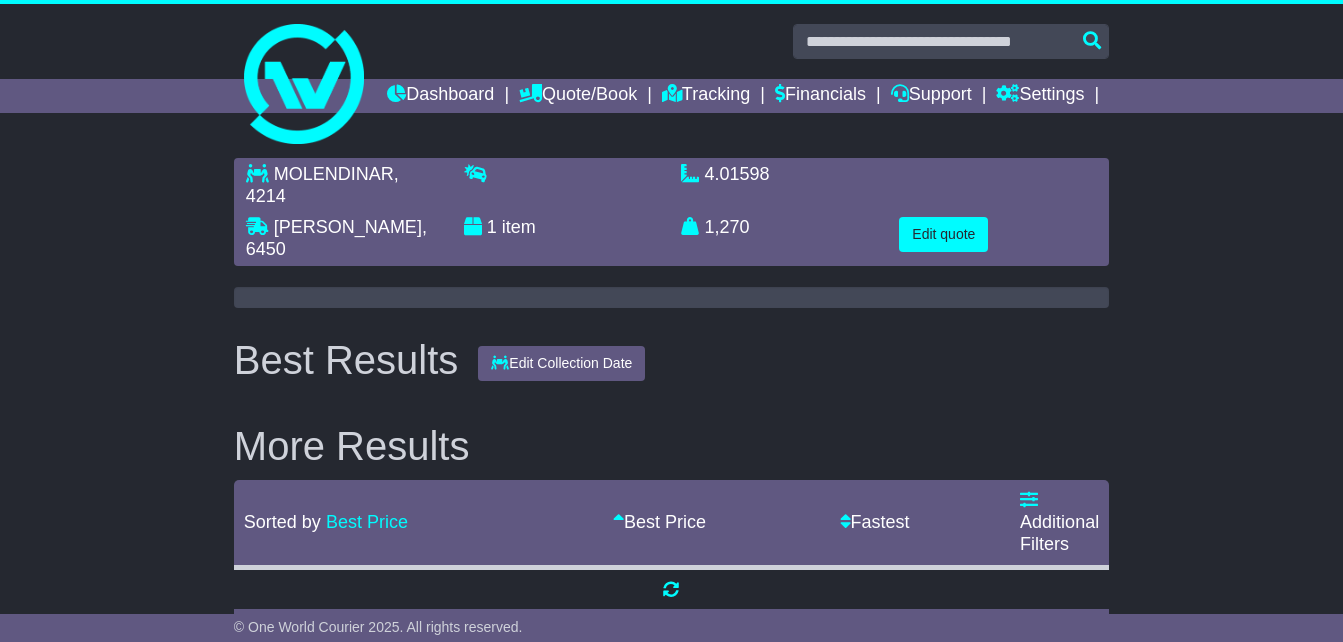 scroll, scrollTop: 0, scrollLeft: 0, axis: both 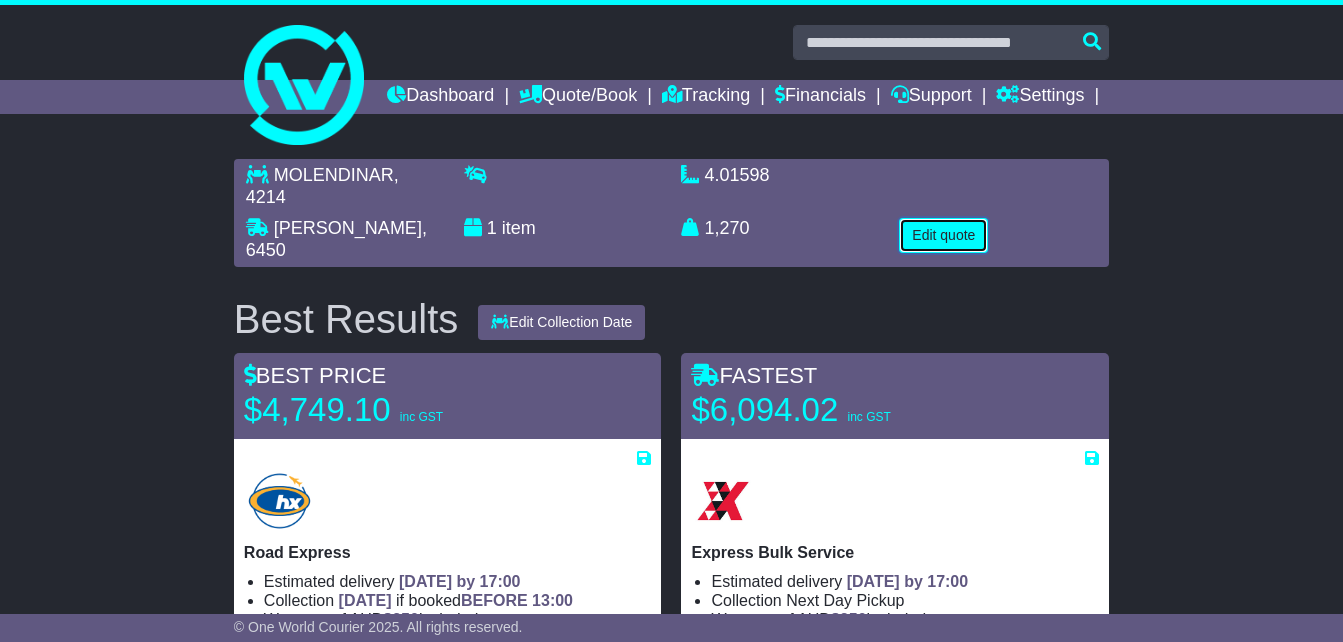 click on "Edit quote" at bounding box center [943, 235] 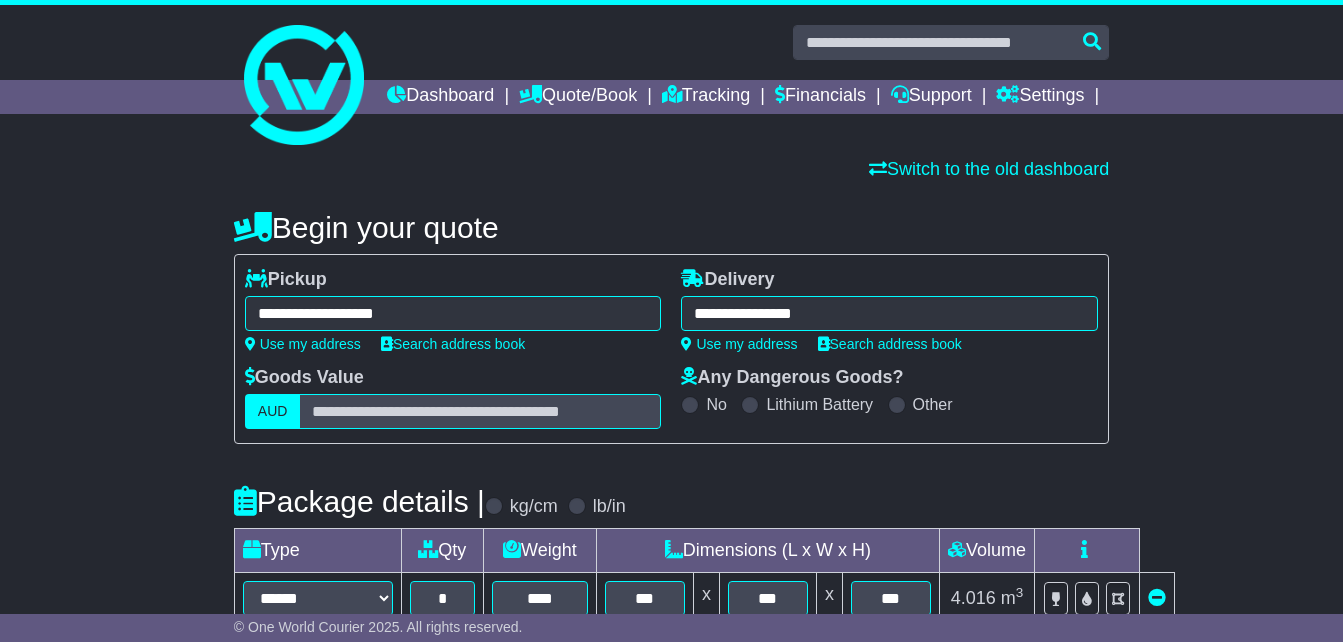 click on "**********" at bounding box center (889, 313) 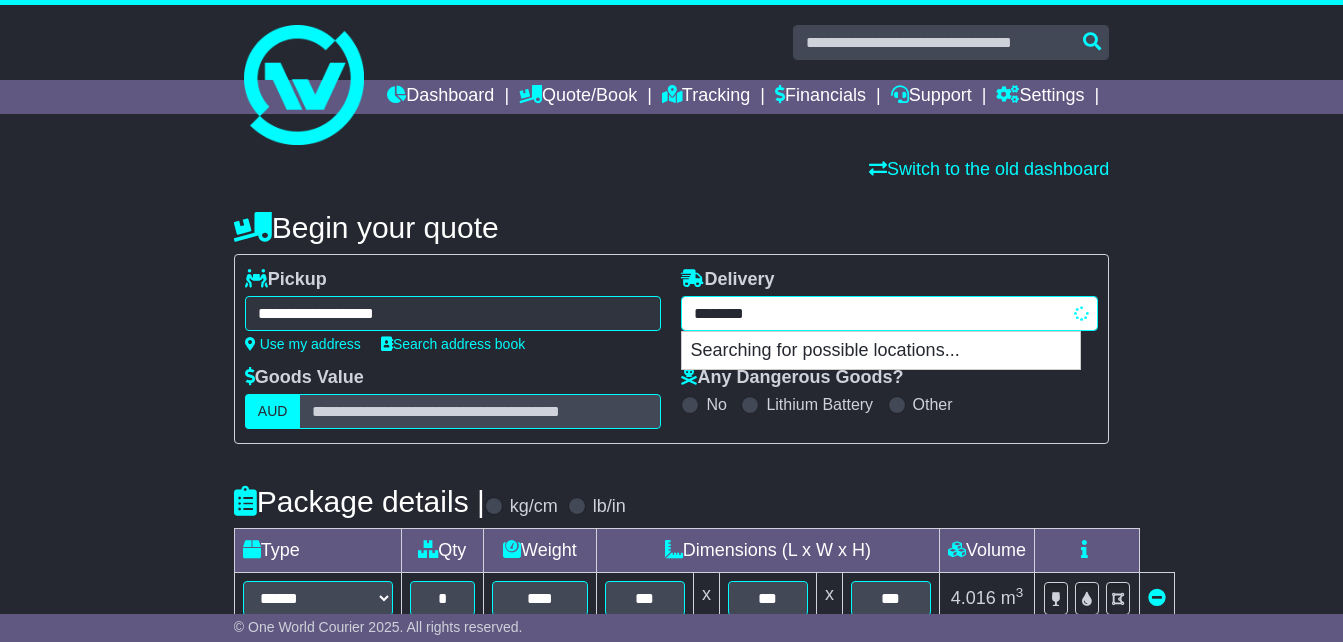 scroll, scrollTop: 0, scrollLeft: 0, axis: both 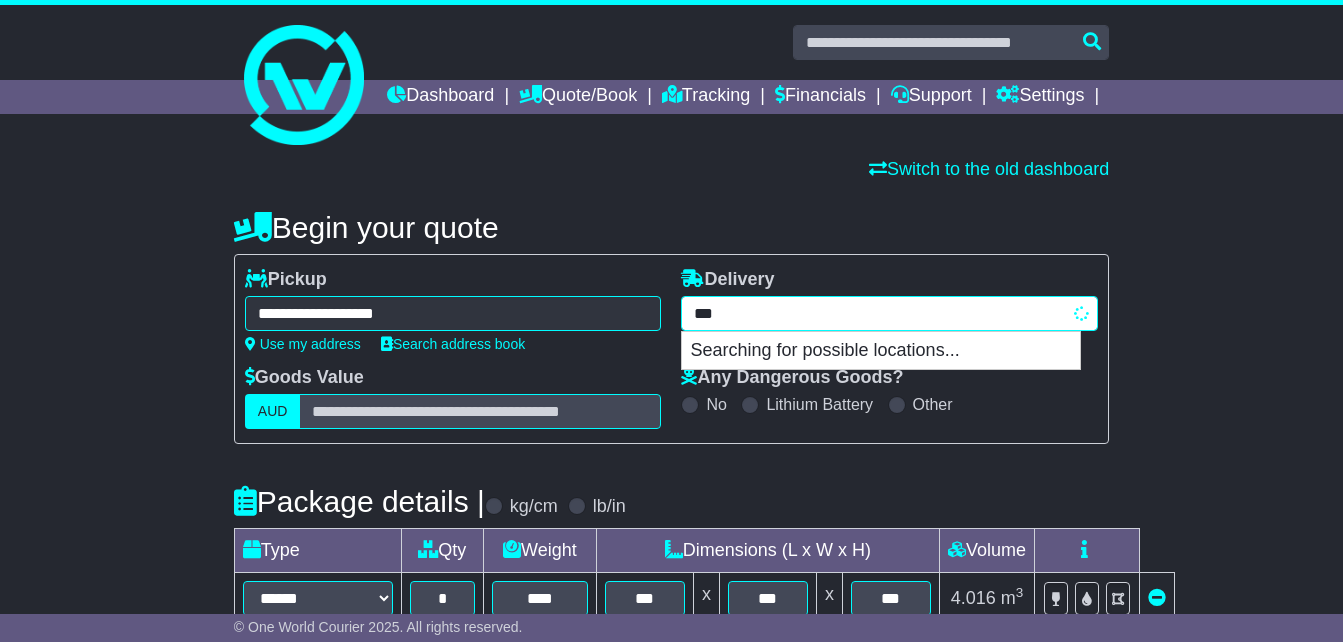 type on "****" 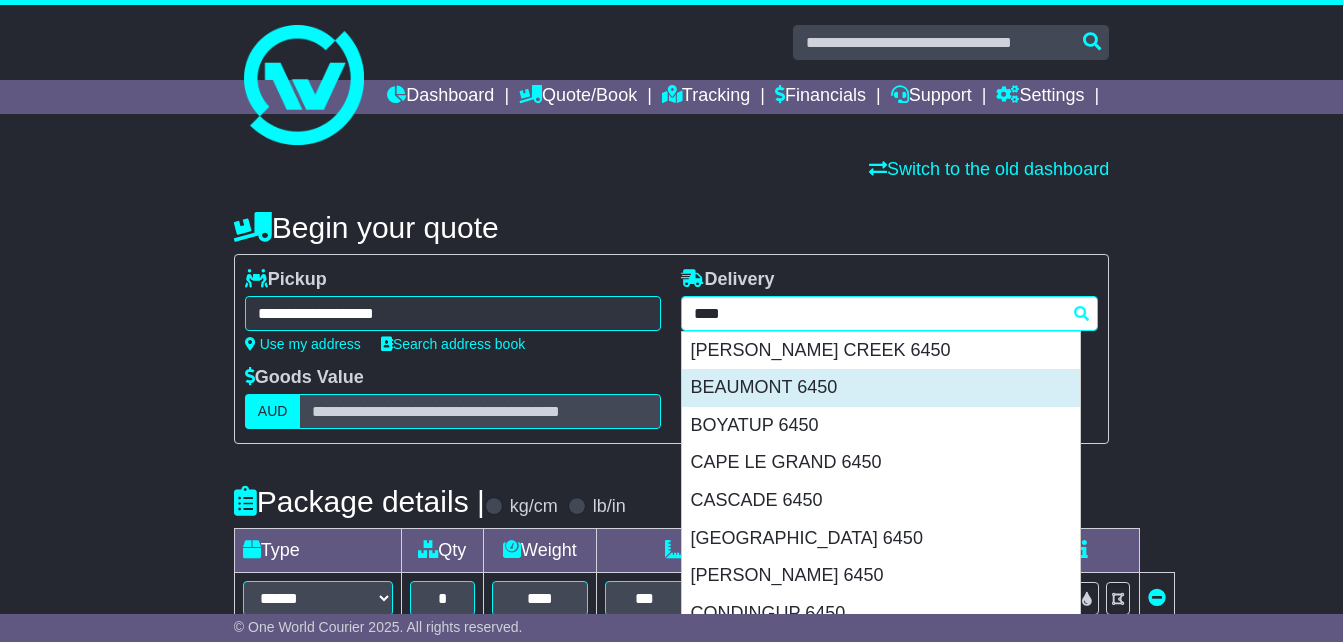click on "BEAUMONT 6450" at bounding box center (881, 388) 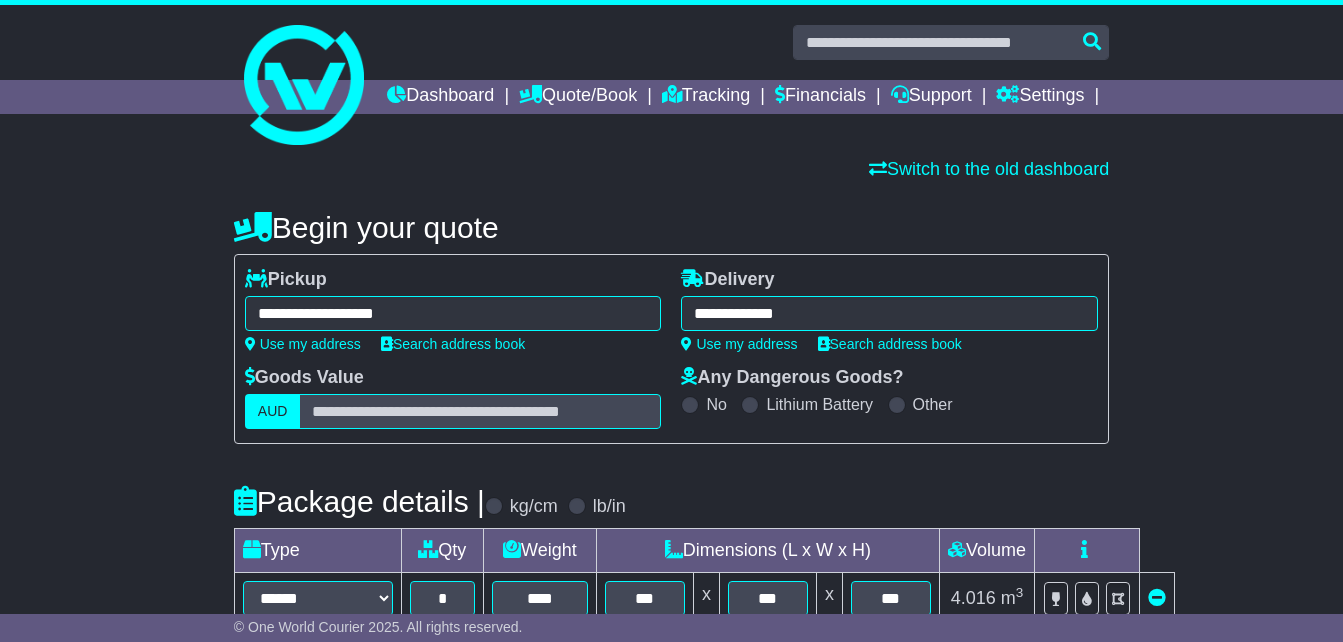 type on "**********" 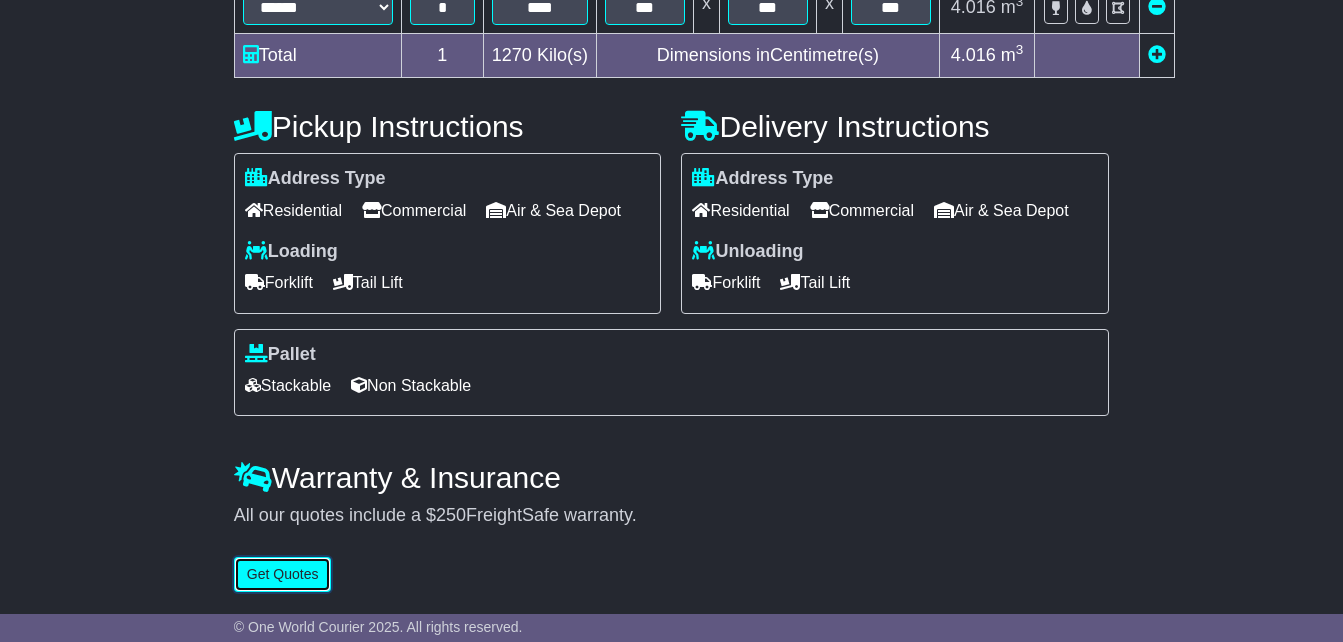 click on "Get Quotes" at bounding box center (283, 574) 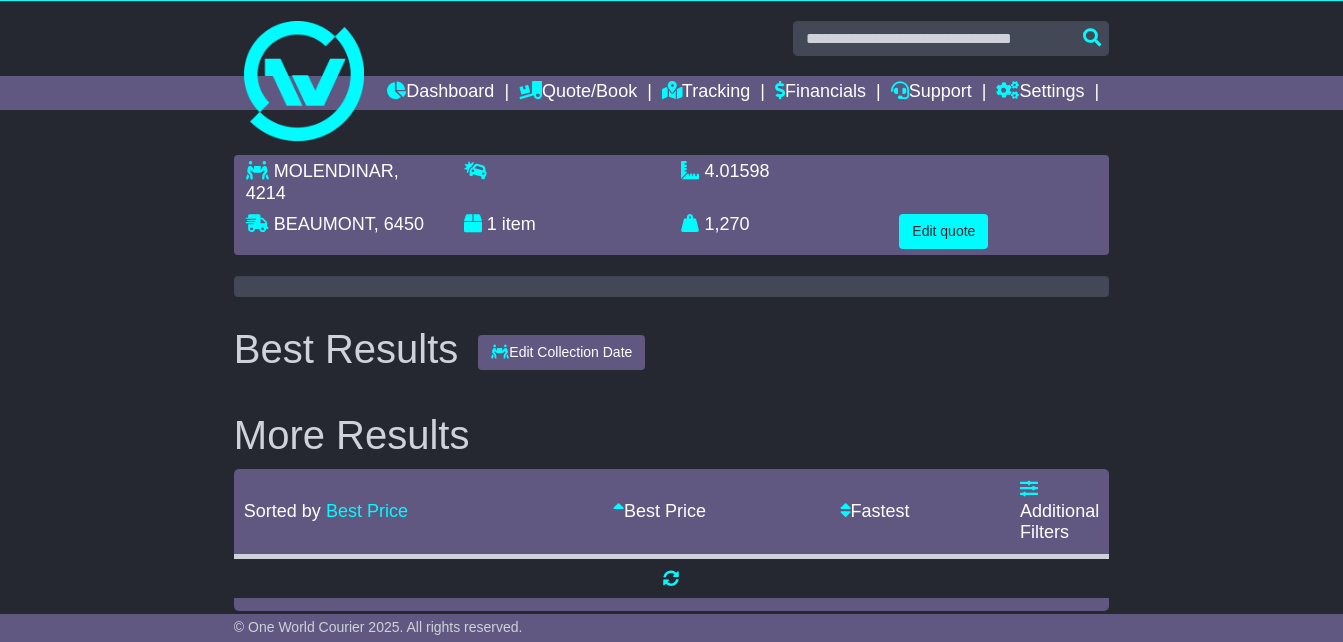scroll, scrollTop: 0, scrollLeft: 0, axis: both 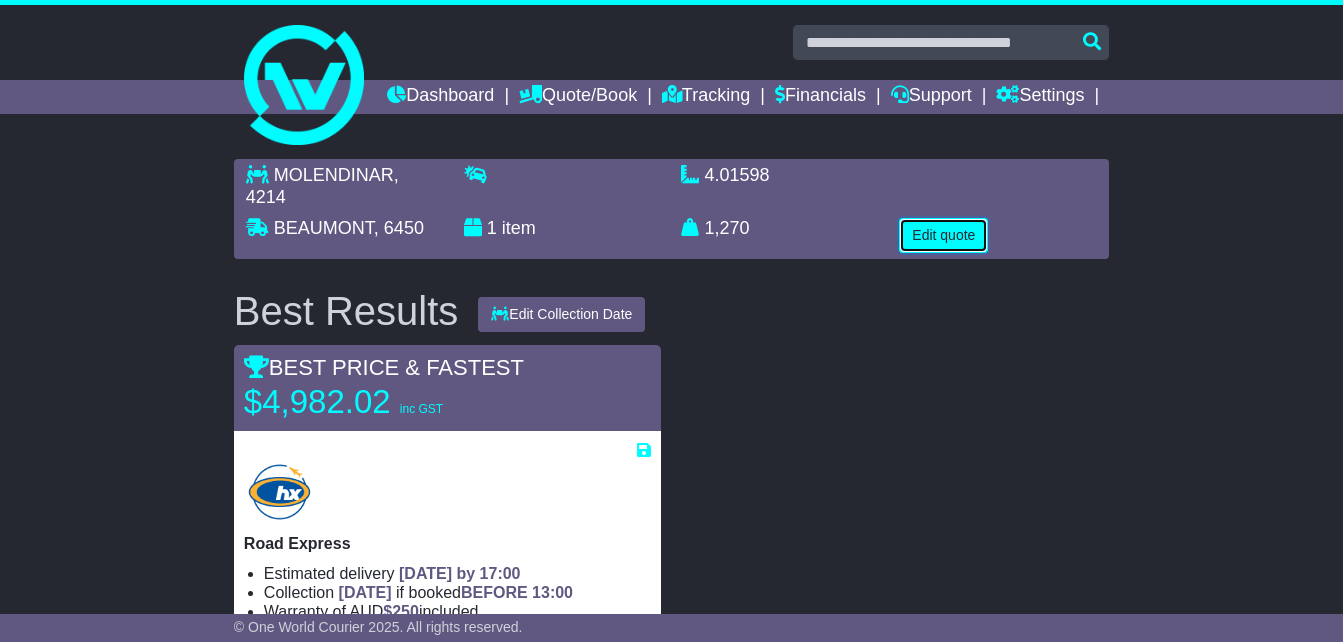click on "Edit quote" at bounding box center (943, 235) 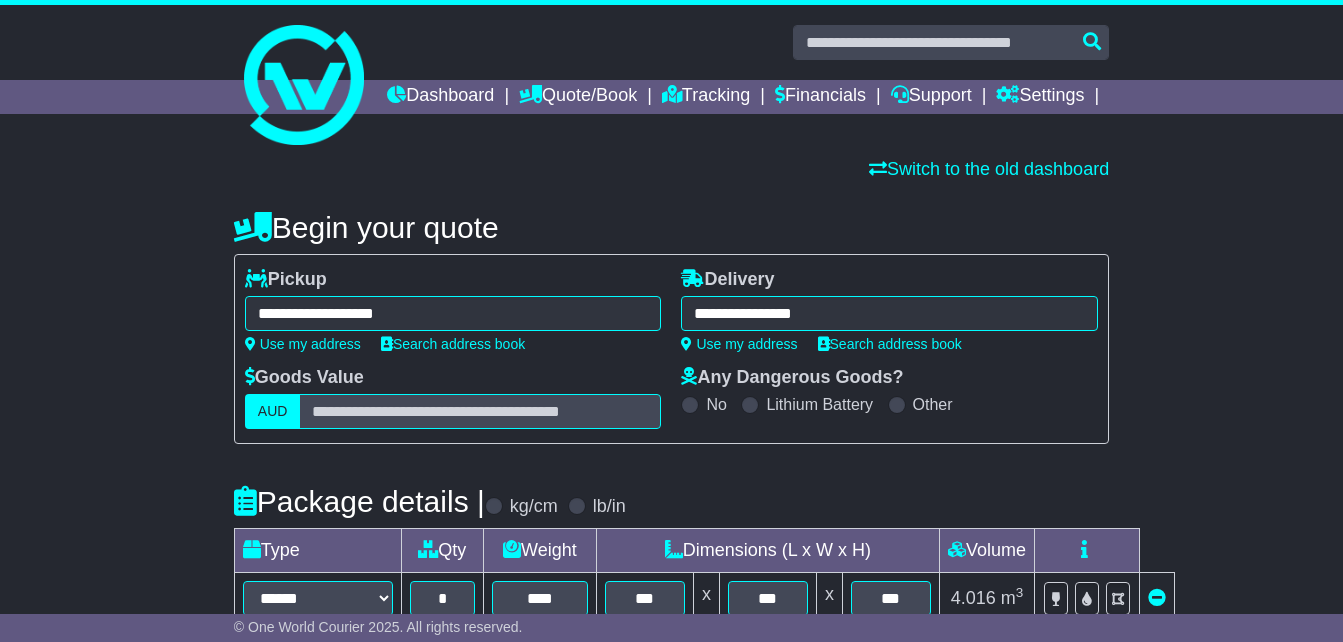 click on "**********" at bounding box center (889, 313) 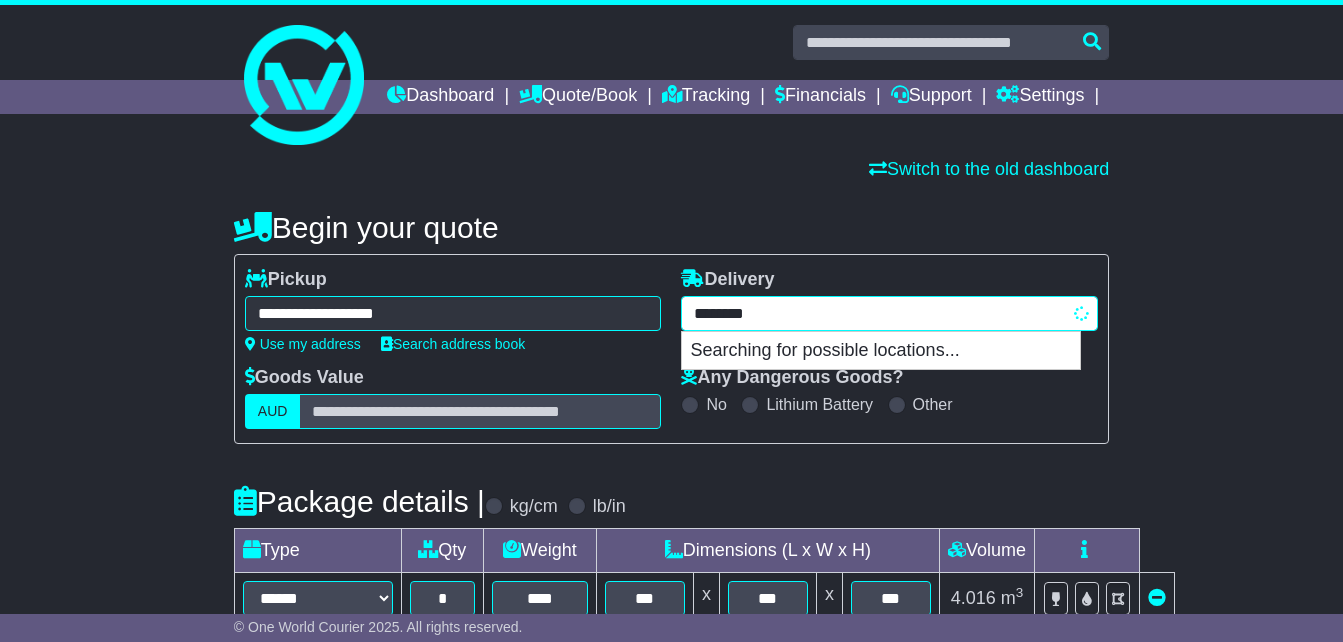 drag, startPoint x: 546, startPoint y: 355, endPoint x: 286, endPoint y: 359, distance: 260.03076 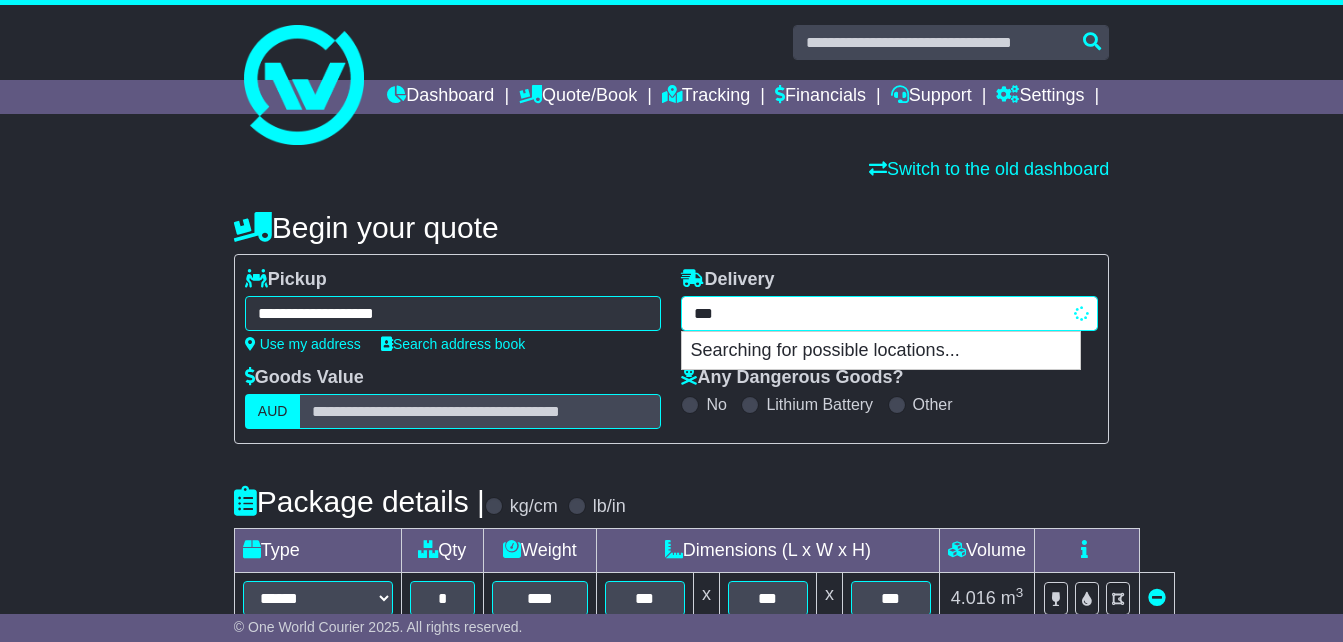 type on "****" 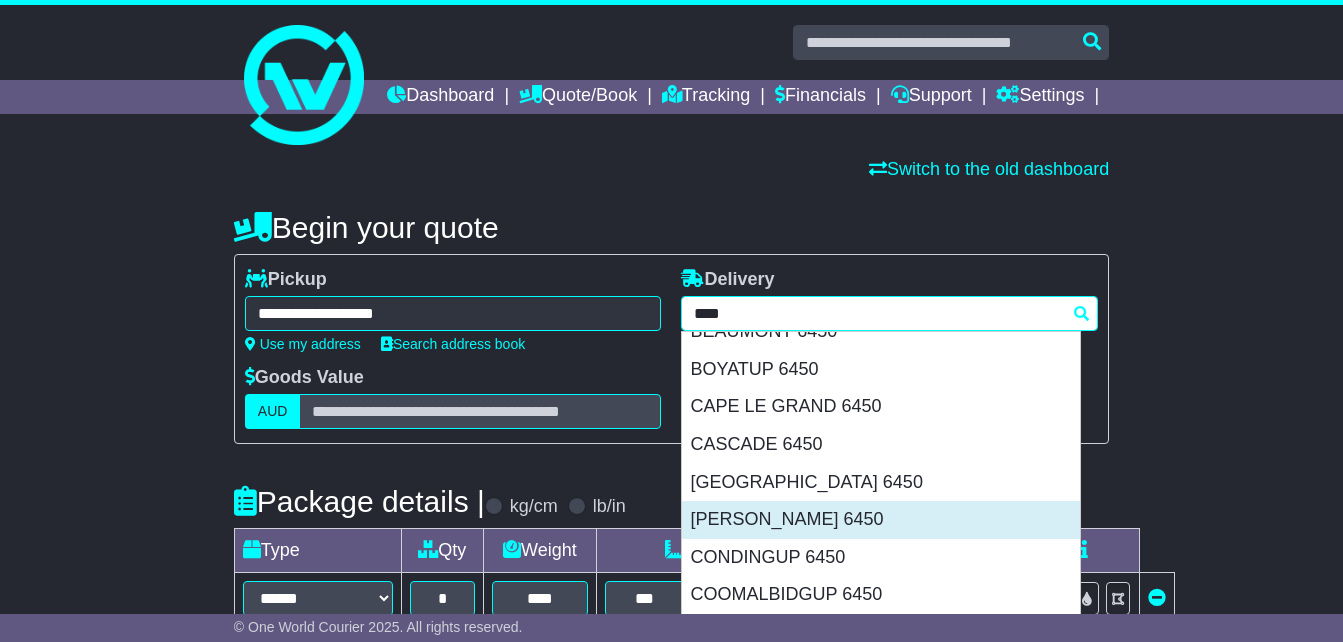 scroll, scrollTop: 100, scrollLeft: 0, axis: vertical 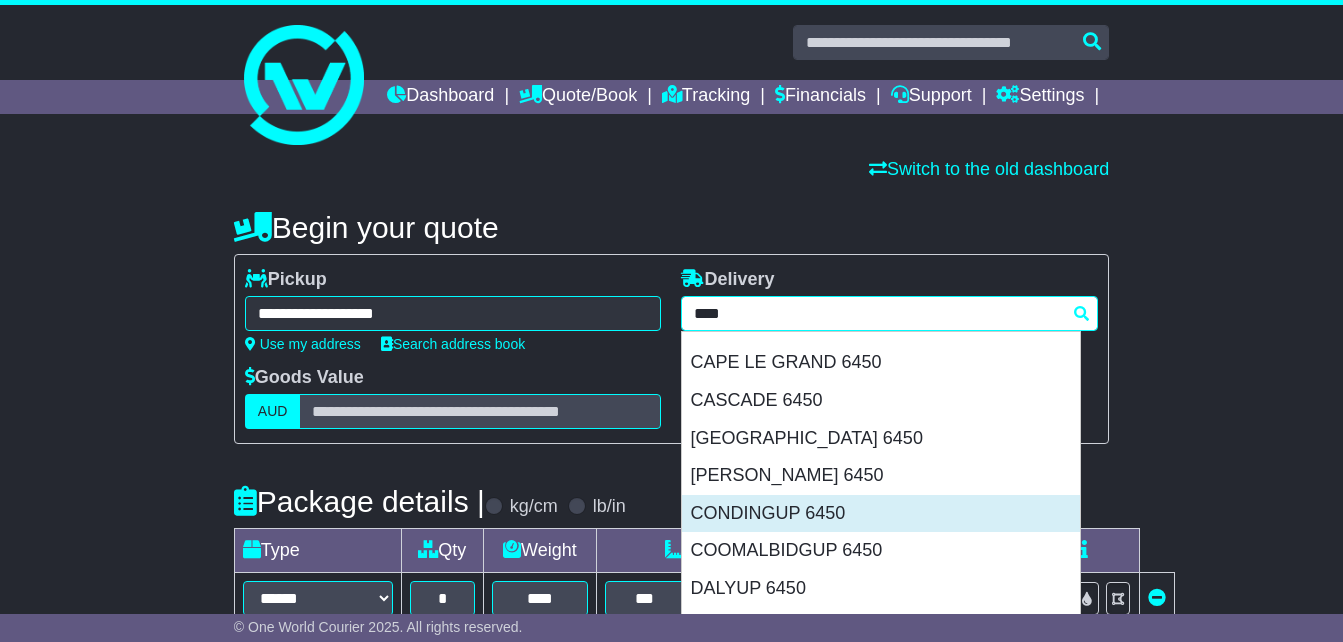 click on "CONDINGUP 6450" at bounding box center [881, 514] 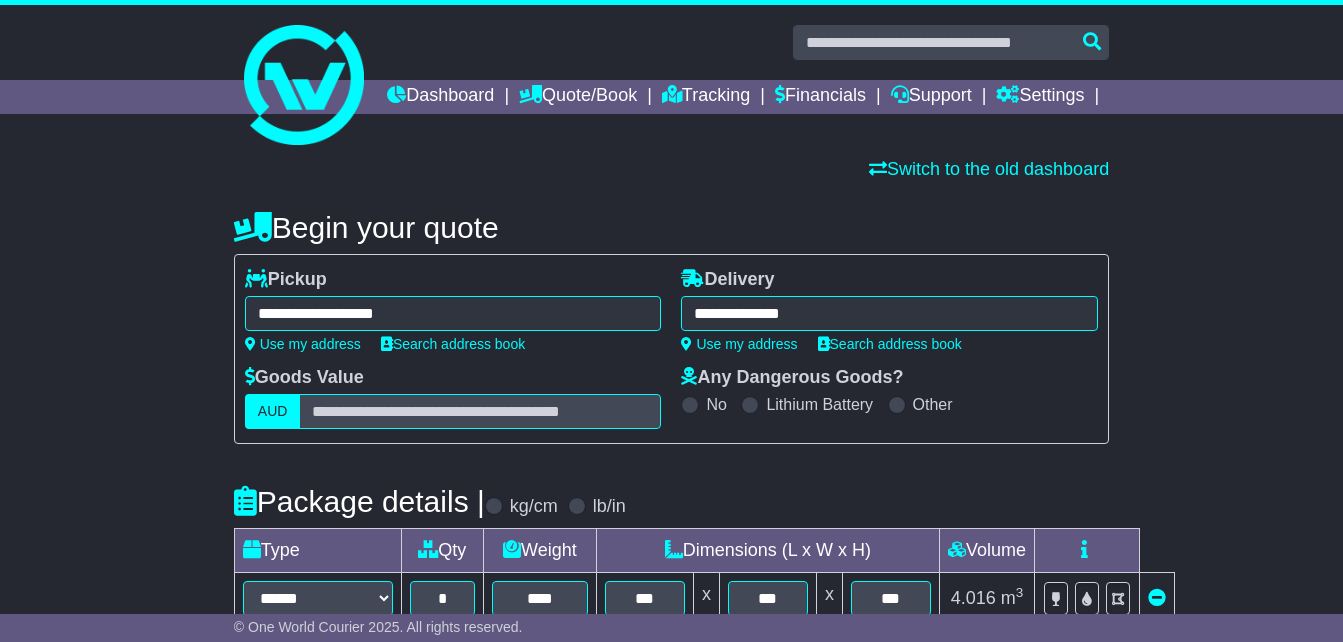 type on "**********" 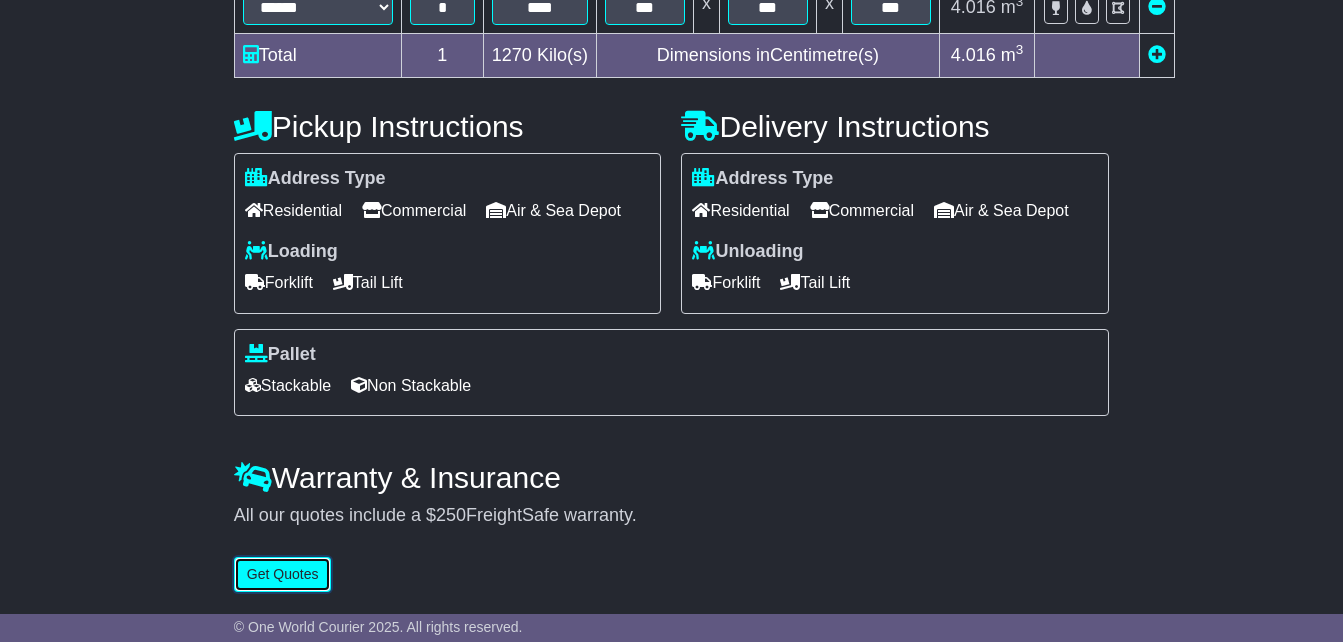 click on "Get Quotes" at bounding box center (283, 574) 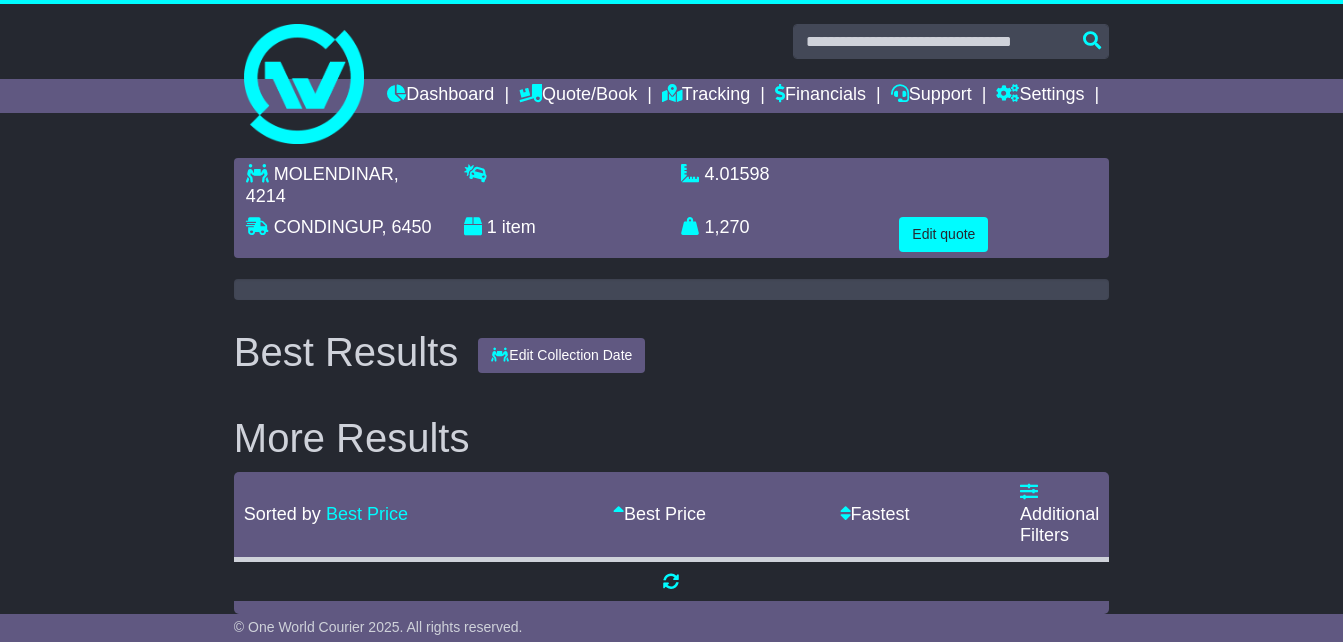 scroll, scrollTop: 0, scrollLeft: 0, axis: both 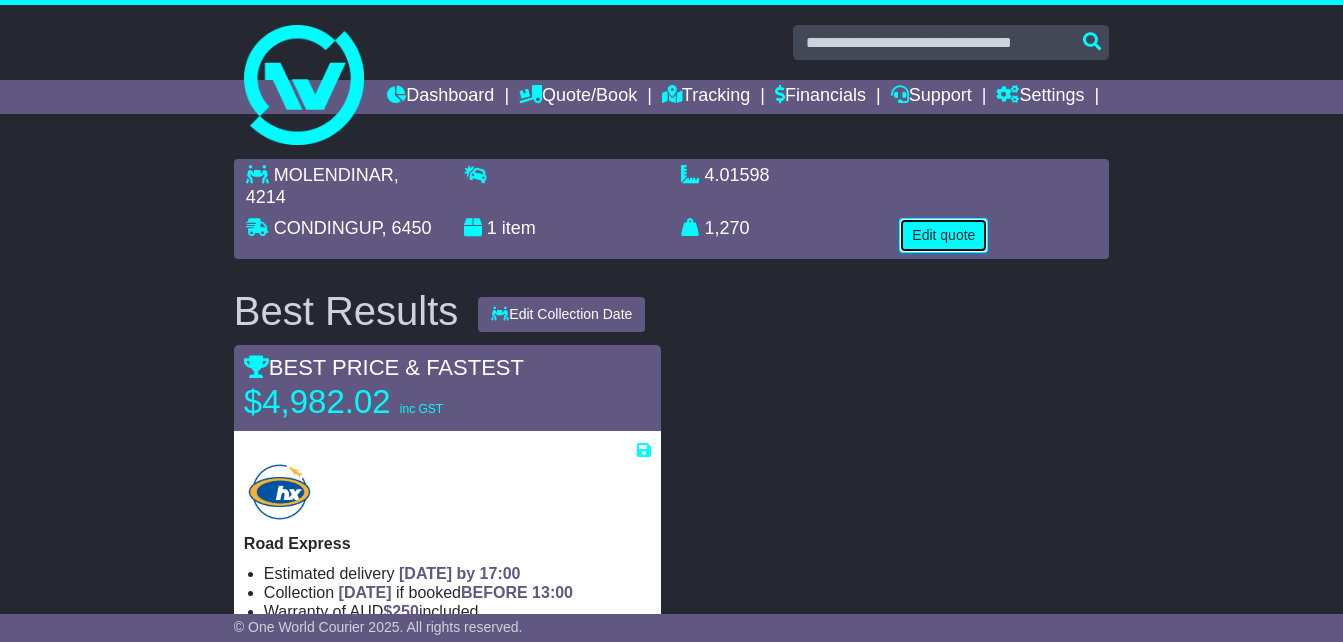 click on "Edit quote" at bounding box center [943, 235] 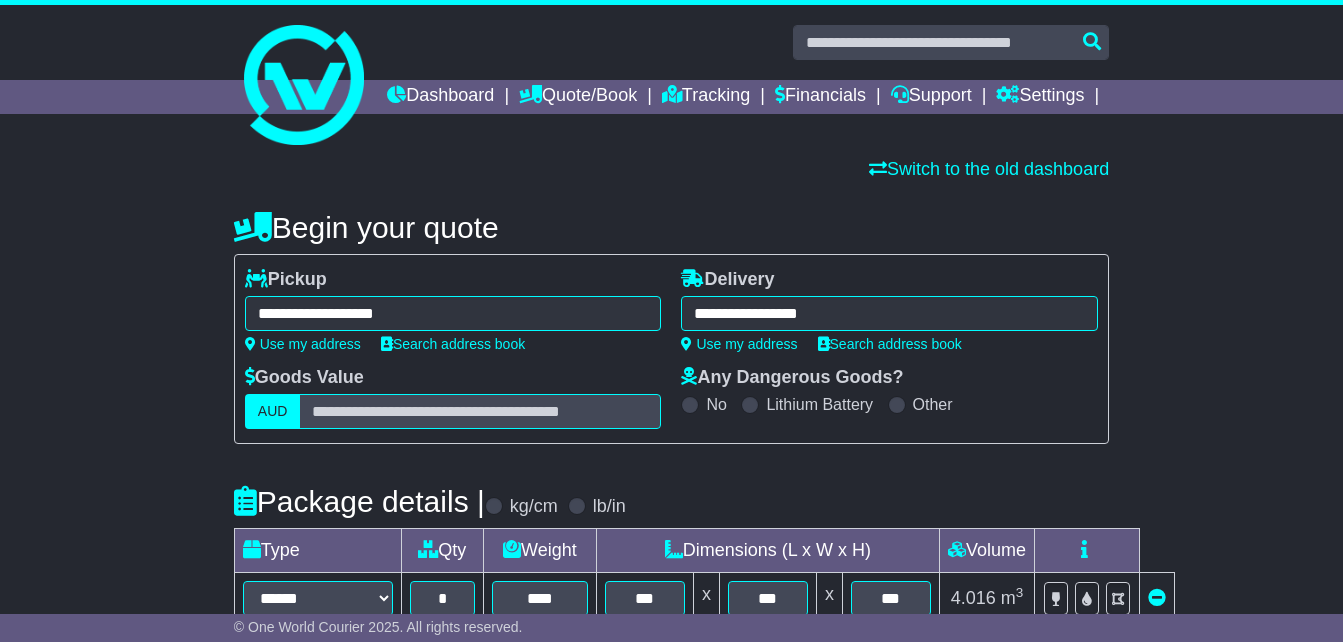 click on "**********" at bounding box center [453, 313] 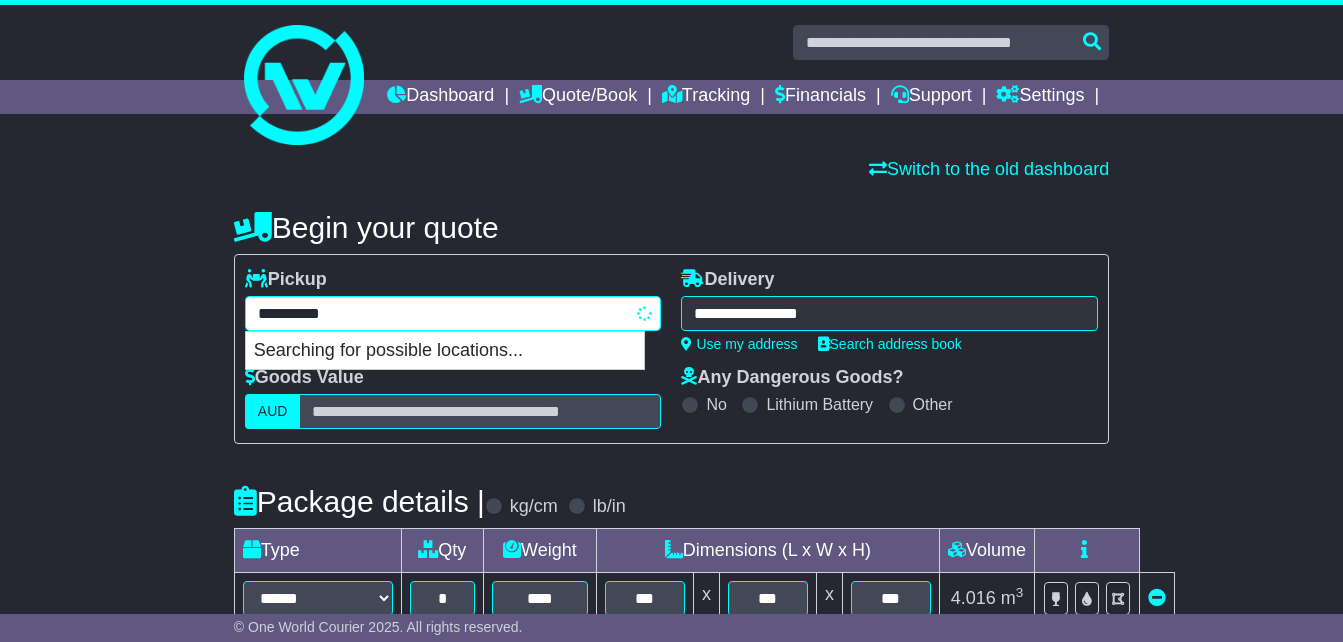 drag, startPoint x: 451, startPoint y: 350, endPoint x: 0, endPoint y: 343, distance: 451.05432 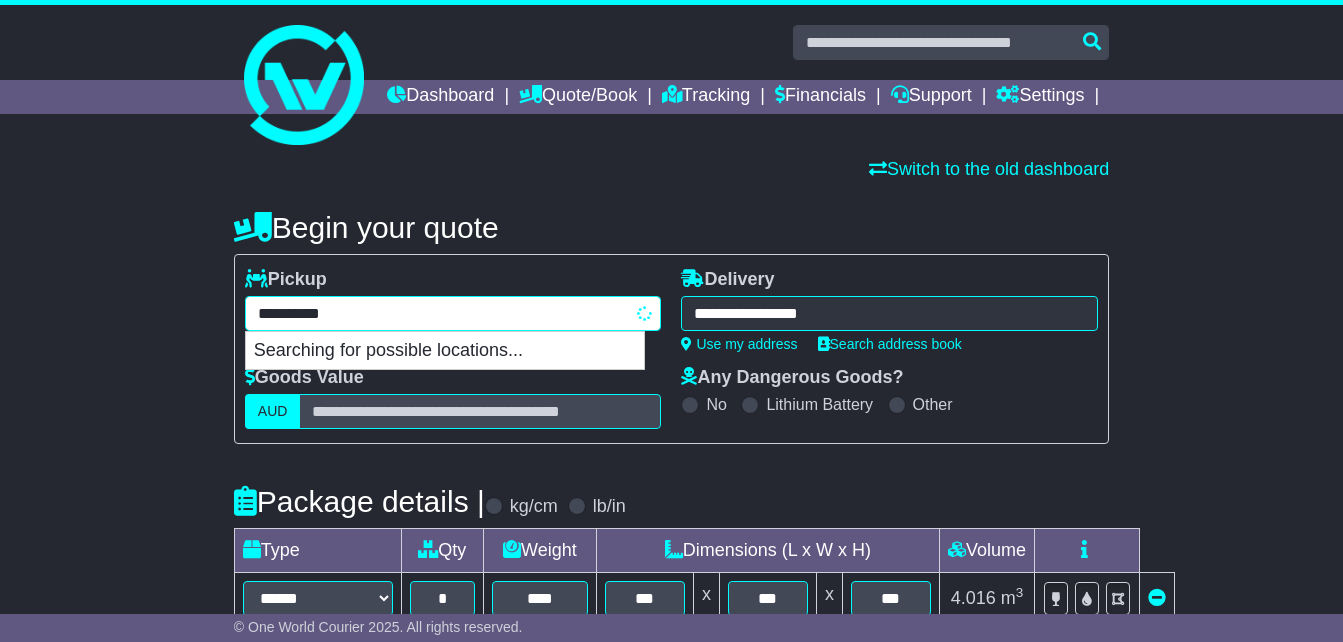 click on "[EMAIL_ADDRESS][DOMAIN_NAME]
Logout
Reegan QDD Dispatch
[EMAIL_ADDRESS][DOMAIN_NAME]
0483961432
Change Password
×
Change Password
Current Password
New Password
Repeat Password
Close" at bounding box center (671, 321) 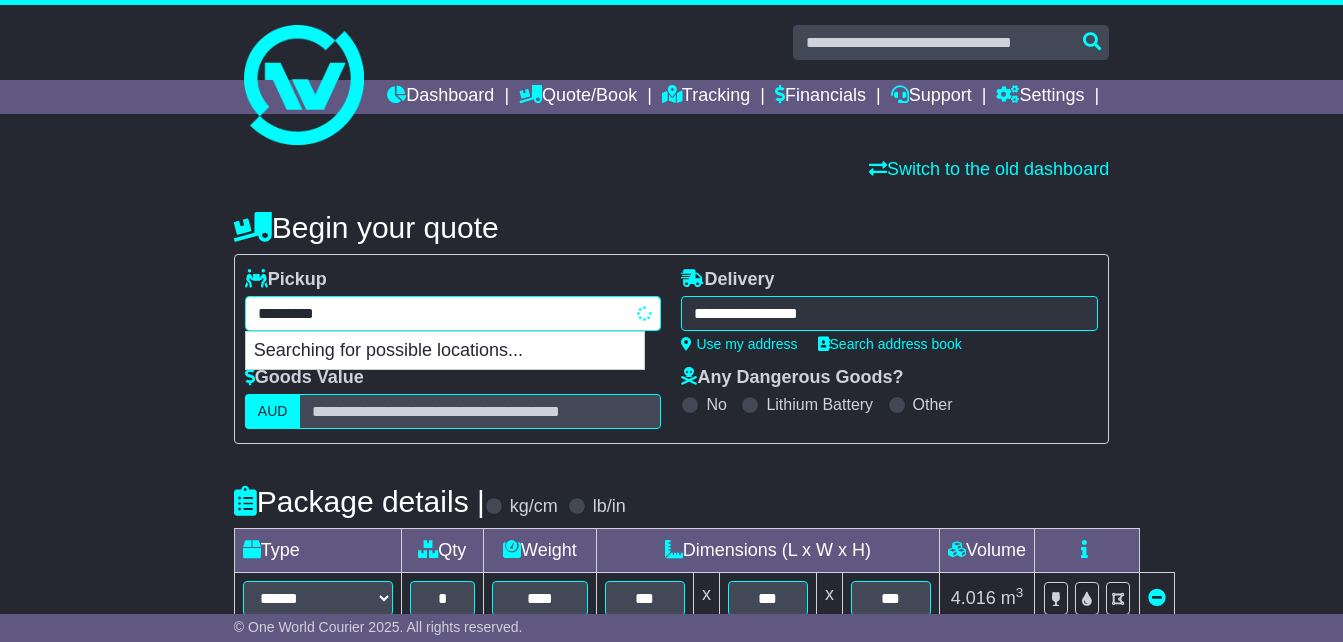 type on "**********" 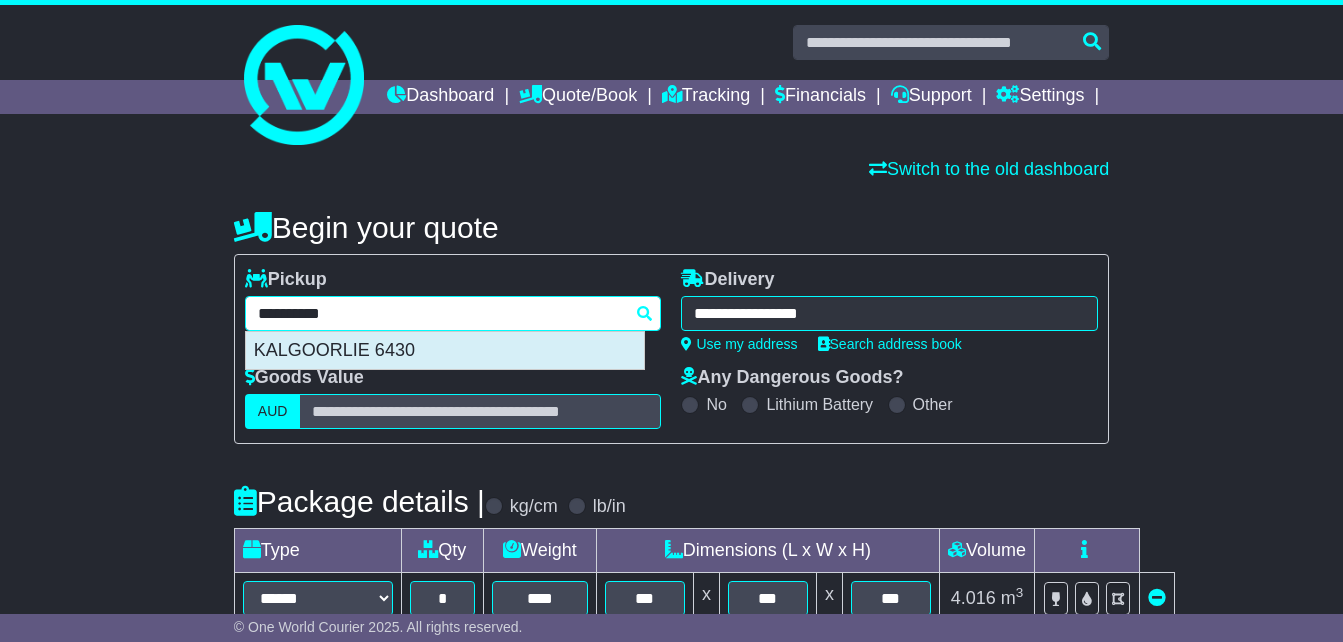 click on "KALGOORLIE 6430" at bounding box center [445, 351] 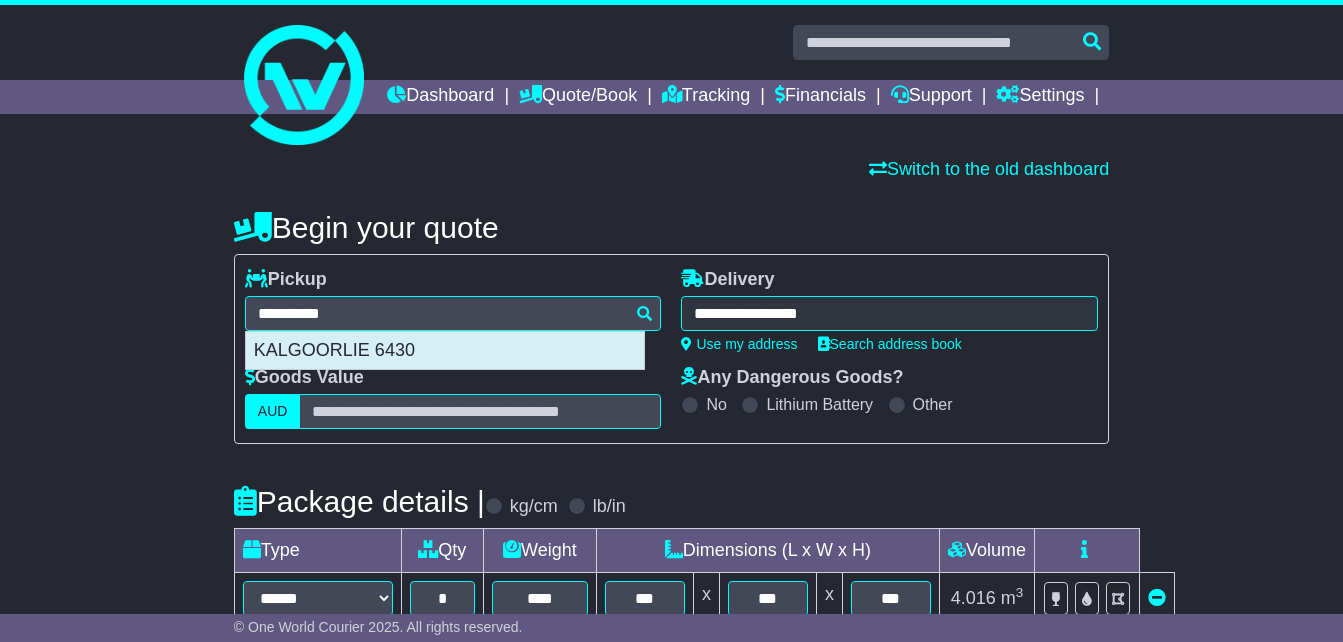 type on "**********" 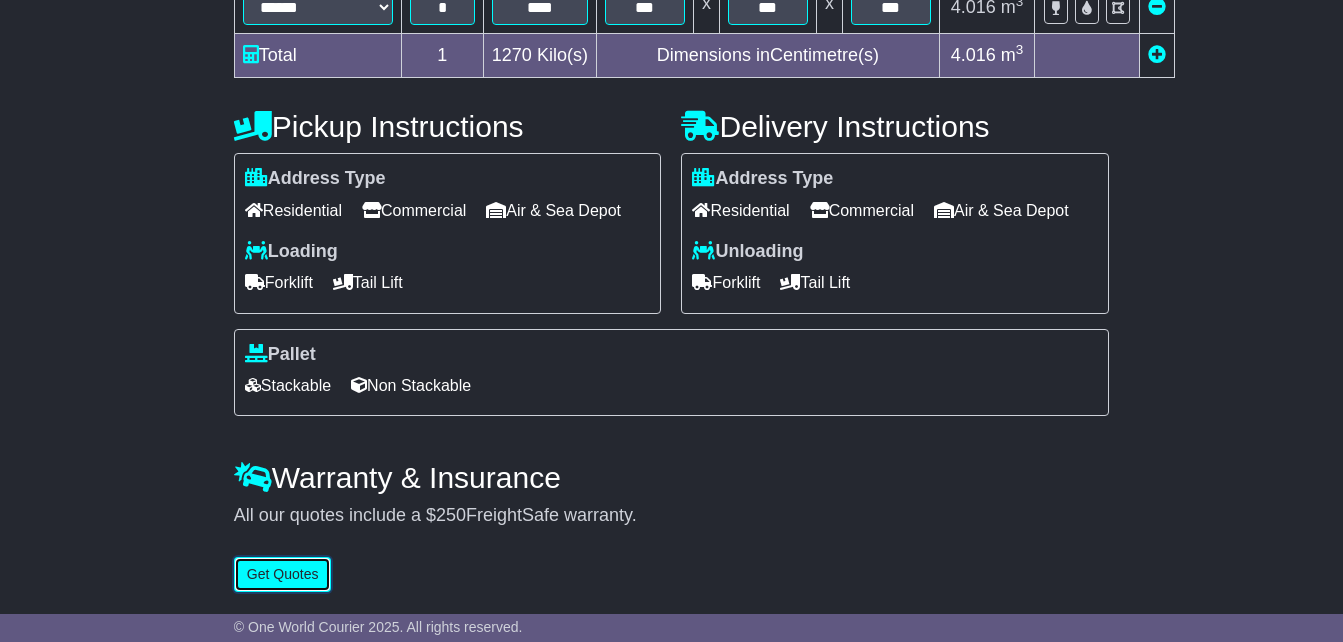 click on "Get Quotes" at bounding box center (283, 574) 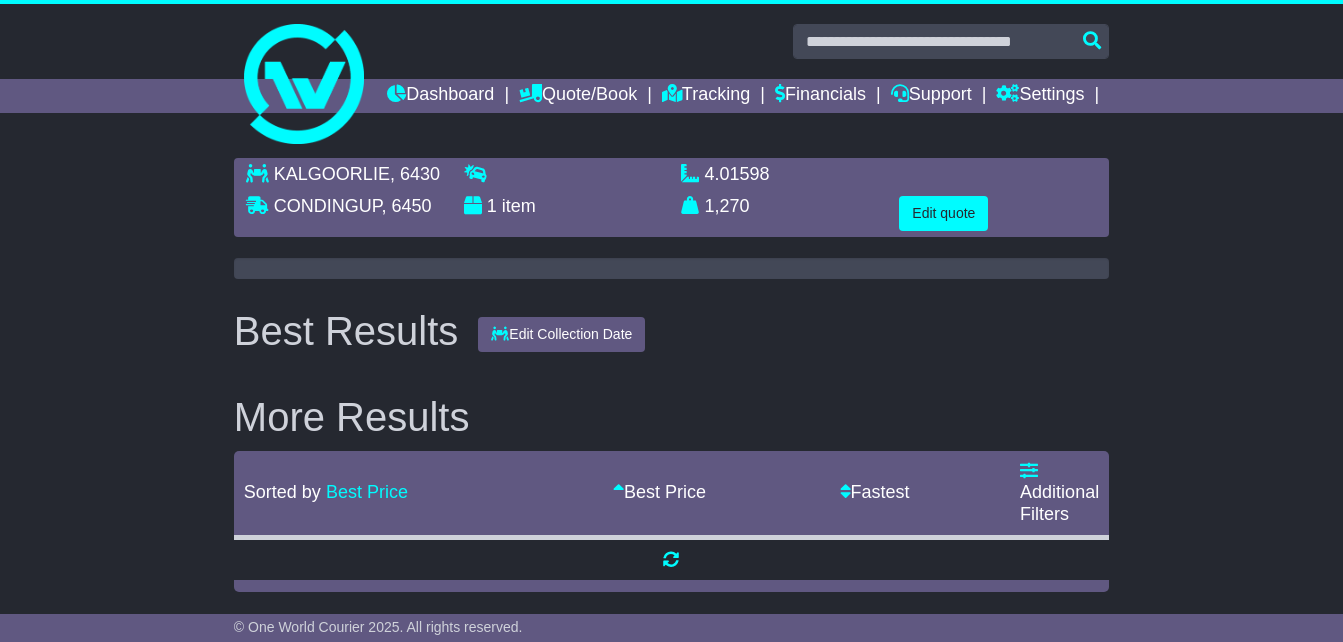 scroll, scrollTop: 0, scrollLeft: 0, axis: both 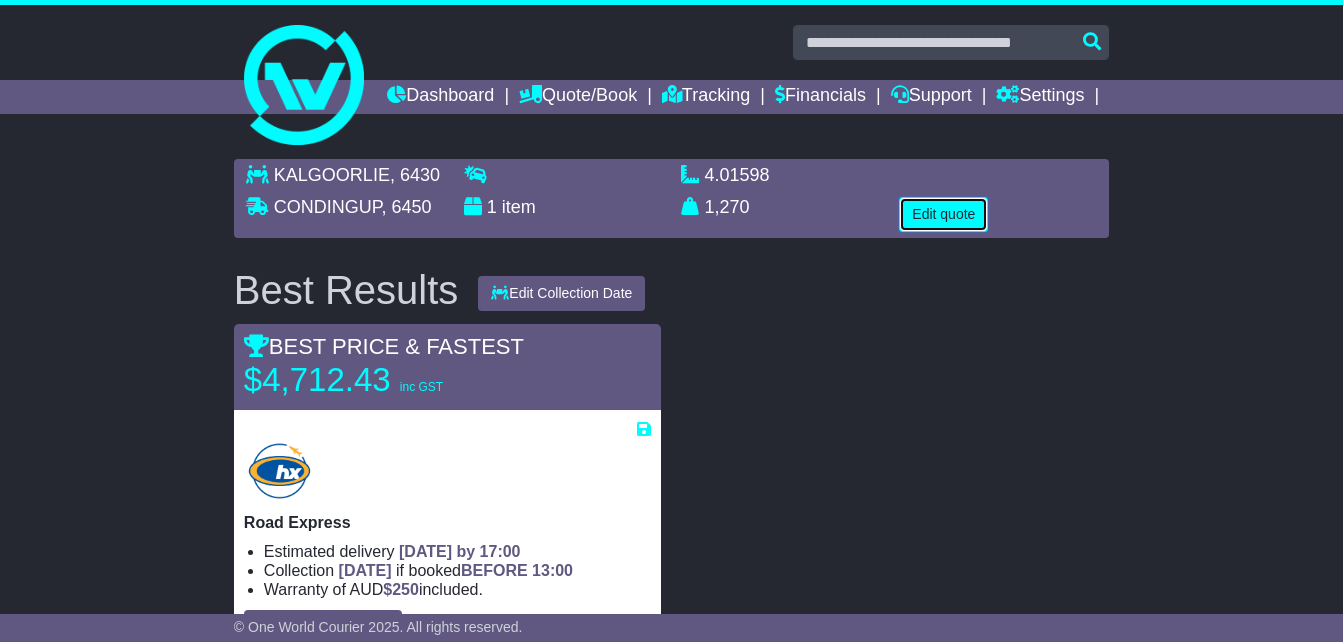 click on "Edit quote" at bounding box center (943, 214) 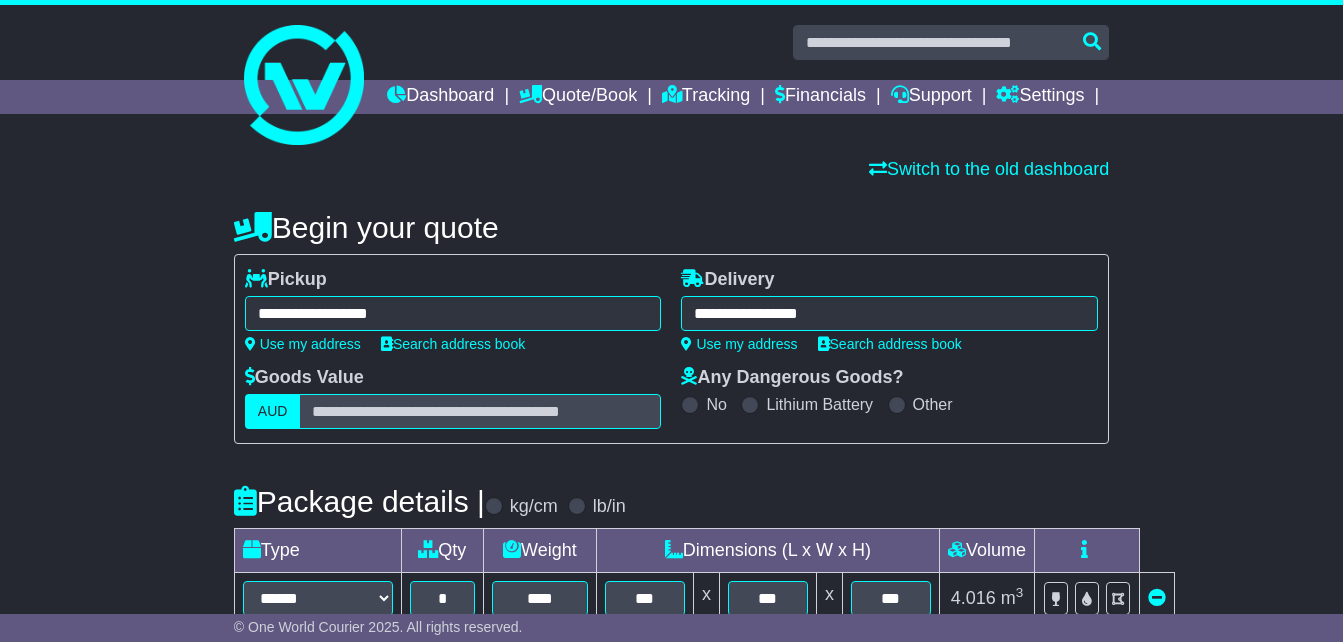 click on "**********" at bounding box center (453, 313) 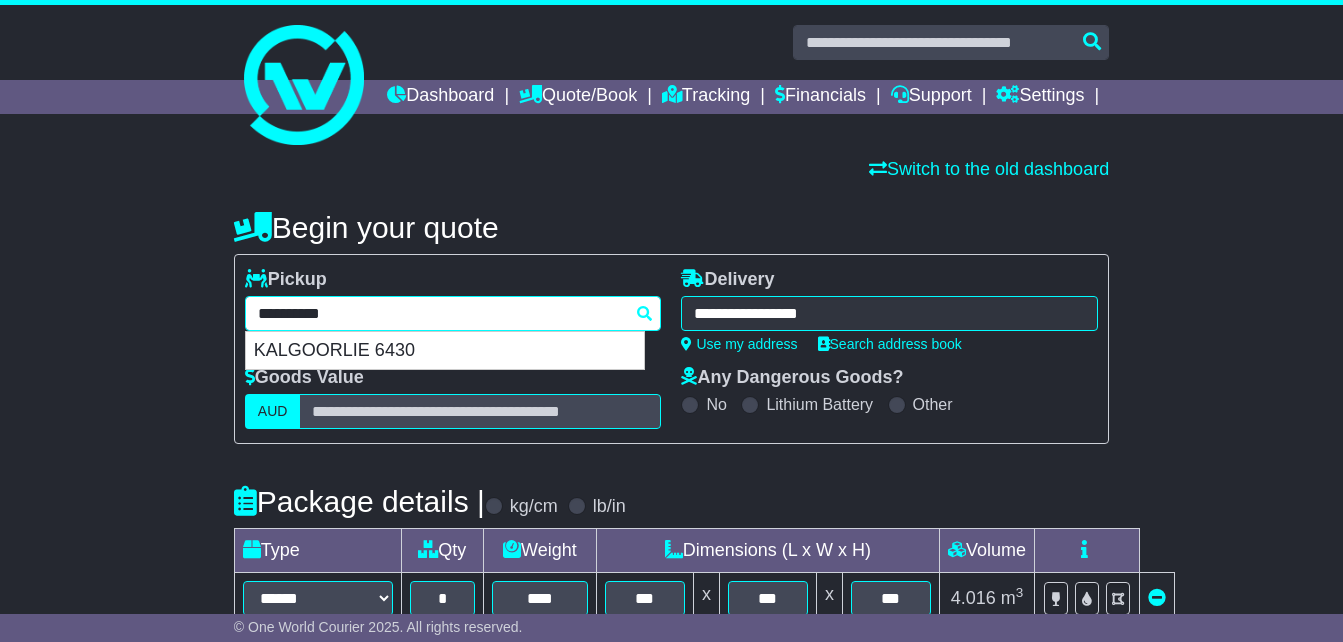 drag, startPoint x: 434, startPoint y: 346, endPoint x: 0, endPoint y: 274, distance: 439.93182 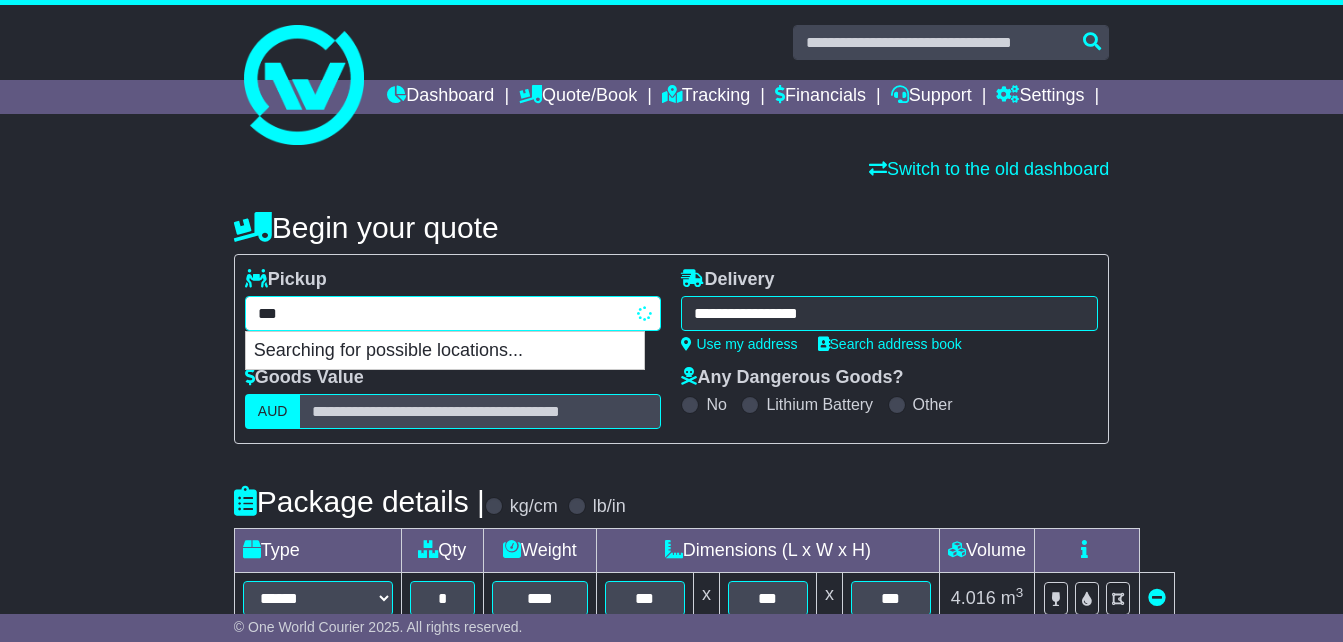 type on "****" 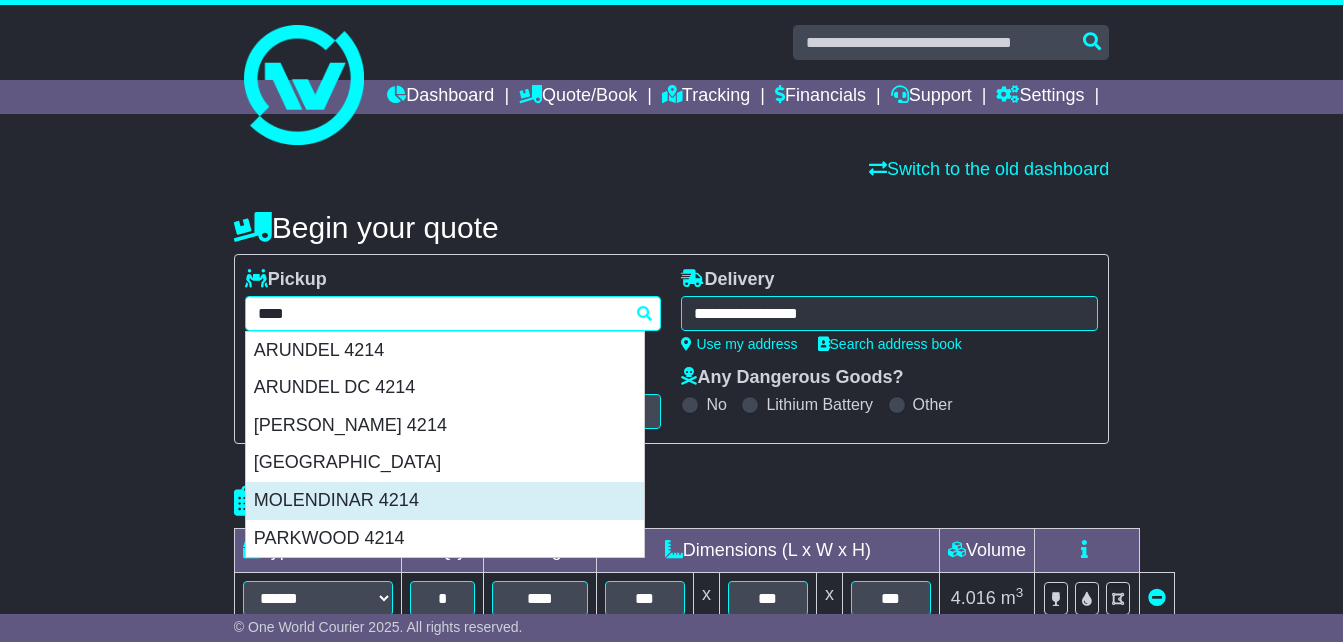 click on "MOLENDINAR 4214" at bounding box center (445, 501) 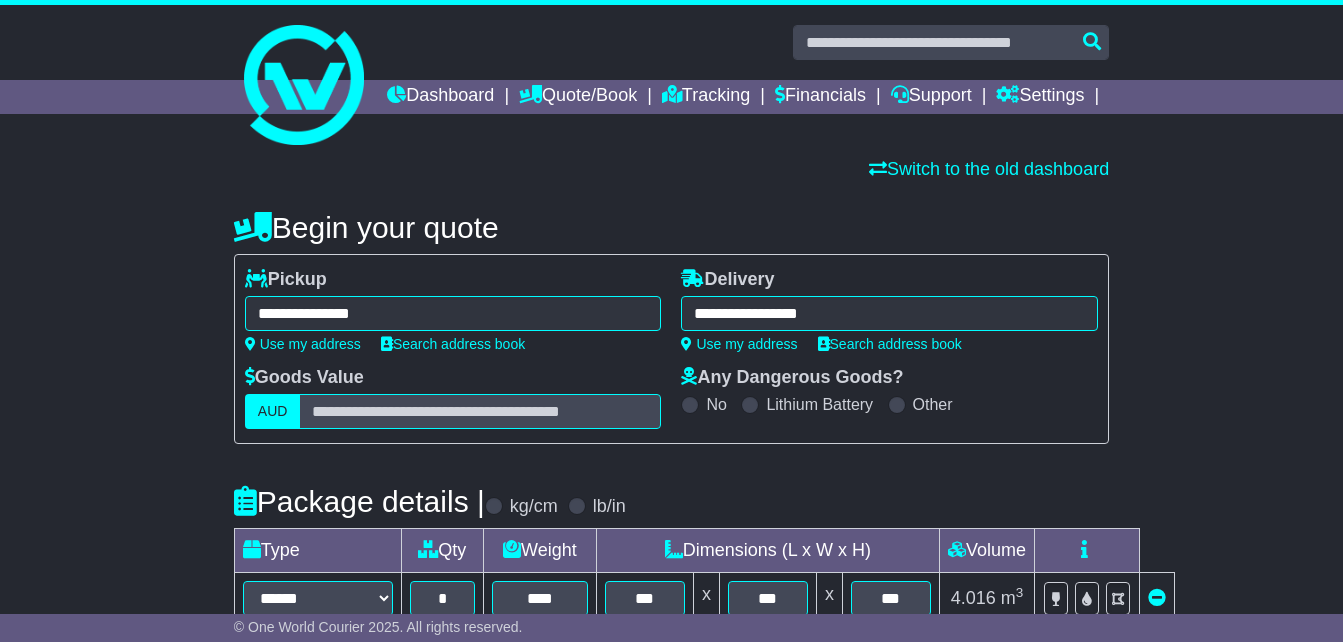 type on "**********" 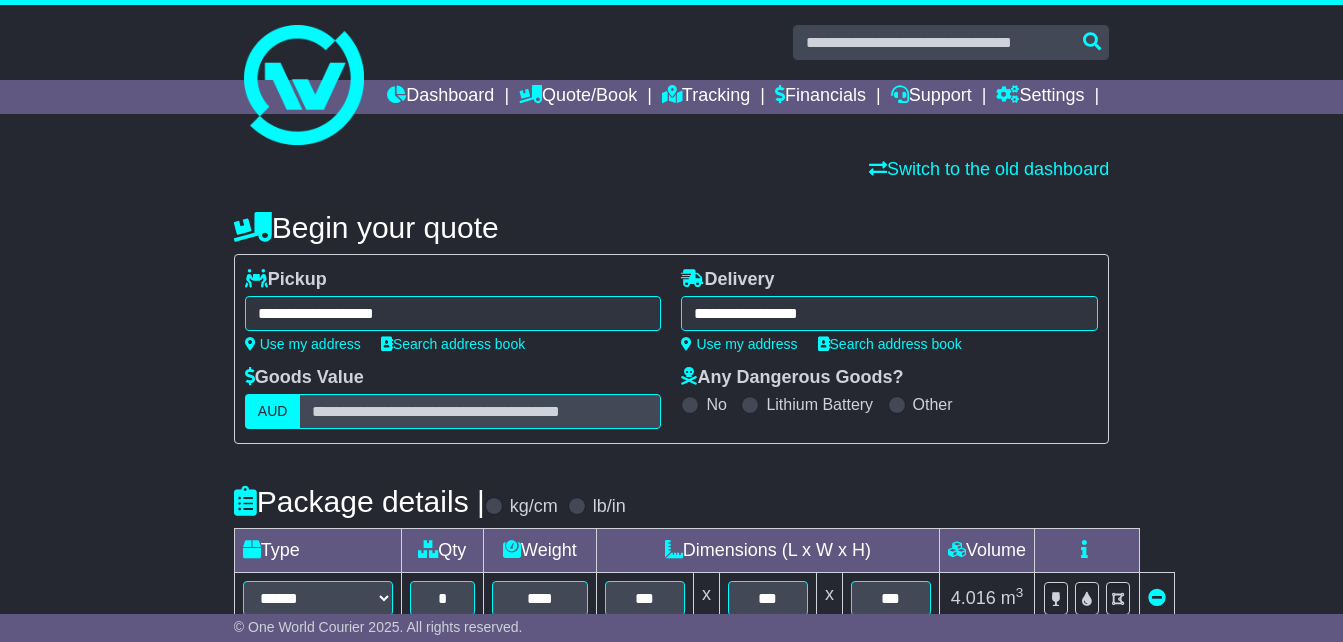 click on "**********" at bounding box center (889, 313) 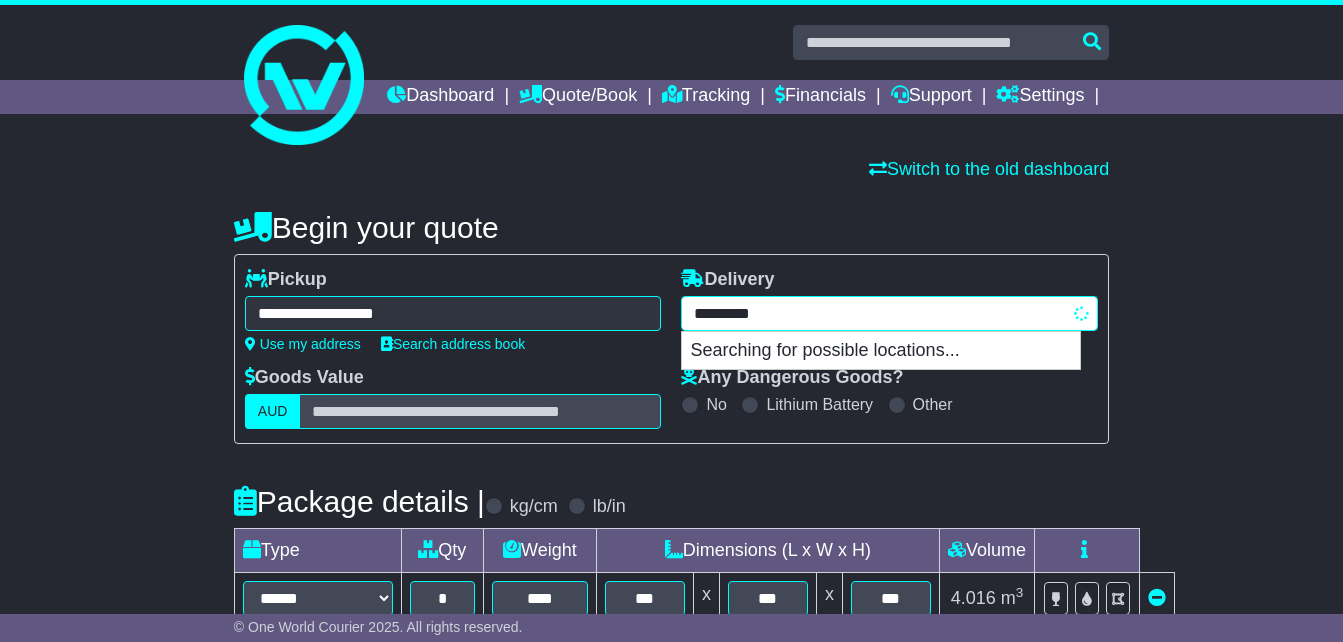 scroll, scrollTop: 0, scrollLeft: 0, axis: both 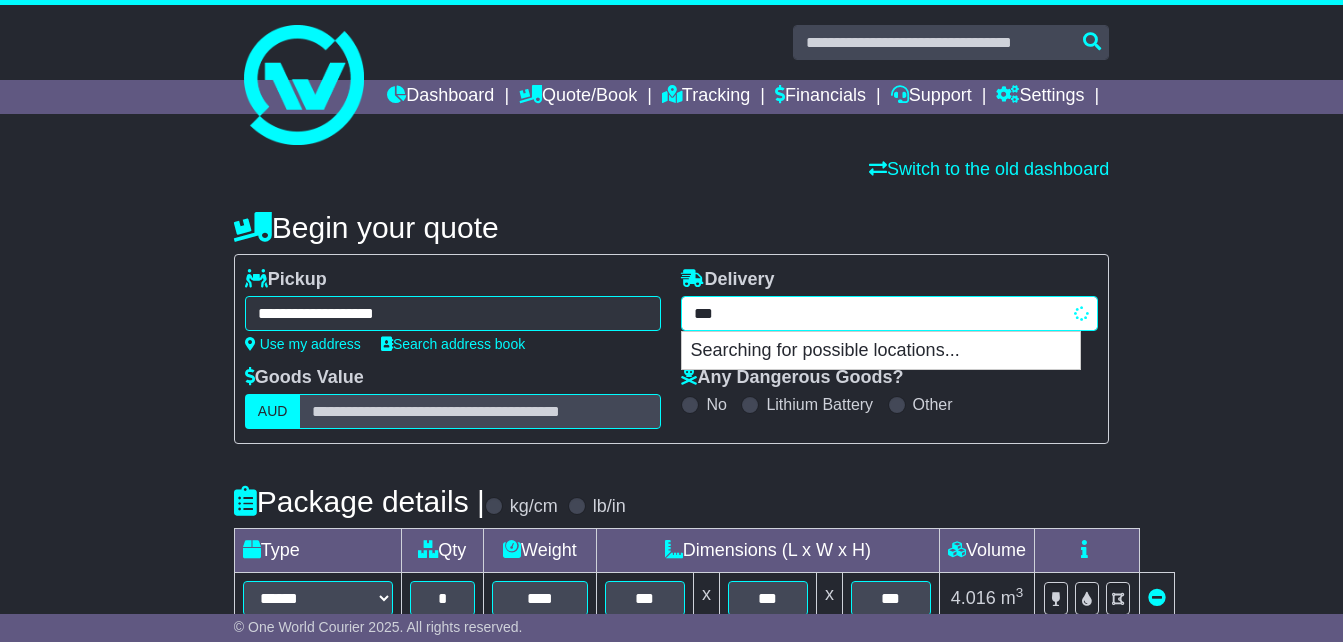 type on "****" 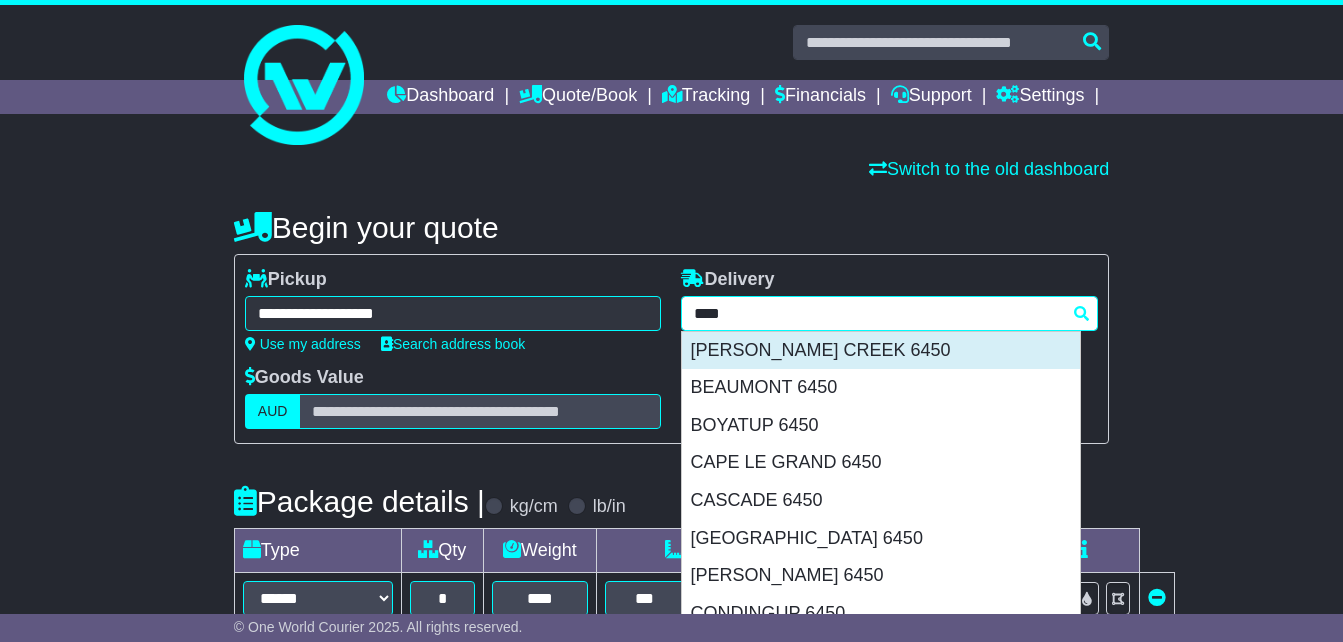 click on "[PERSON_NAME] CREEK 6450" at bounding box center [881, 351] 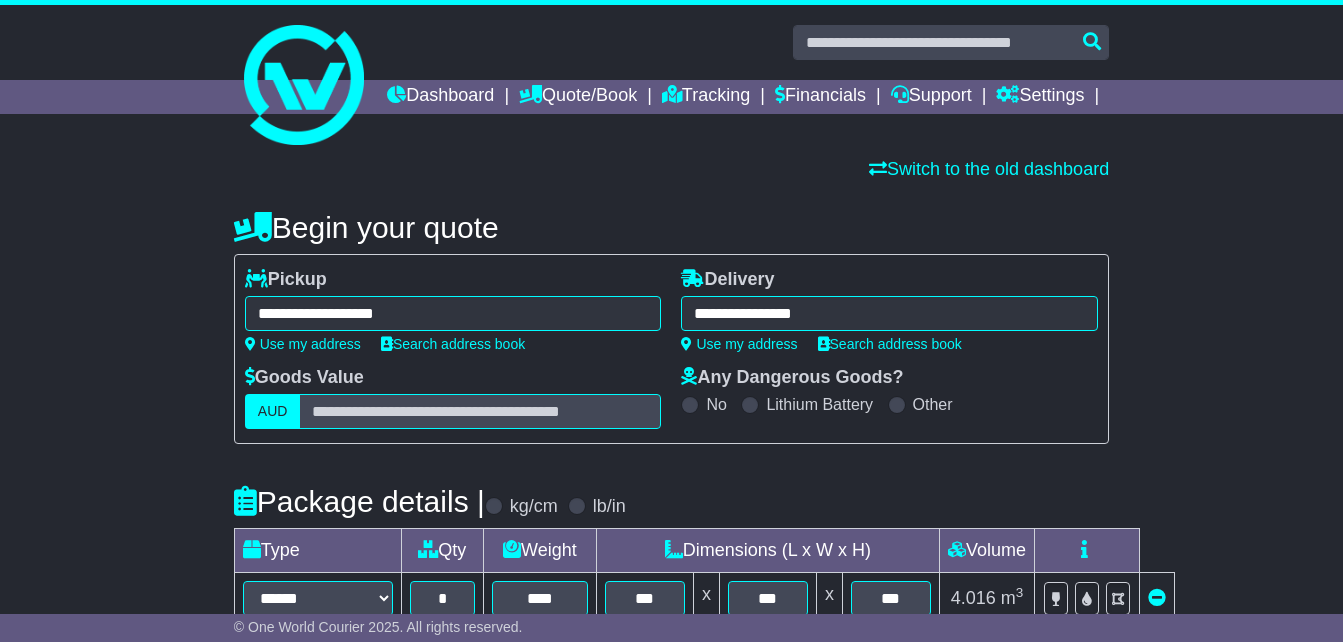 type on "**********" 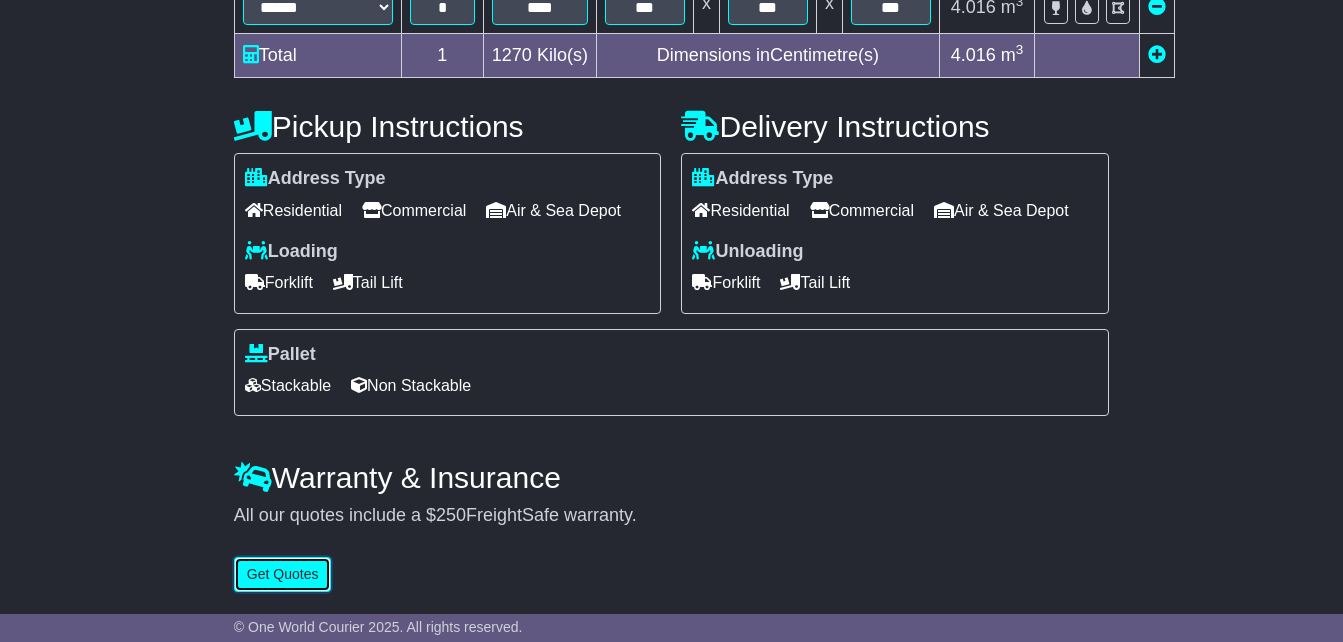 click on "Get Quotes" at bounding box center [283, 574] 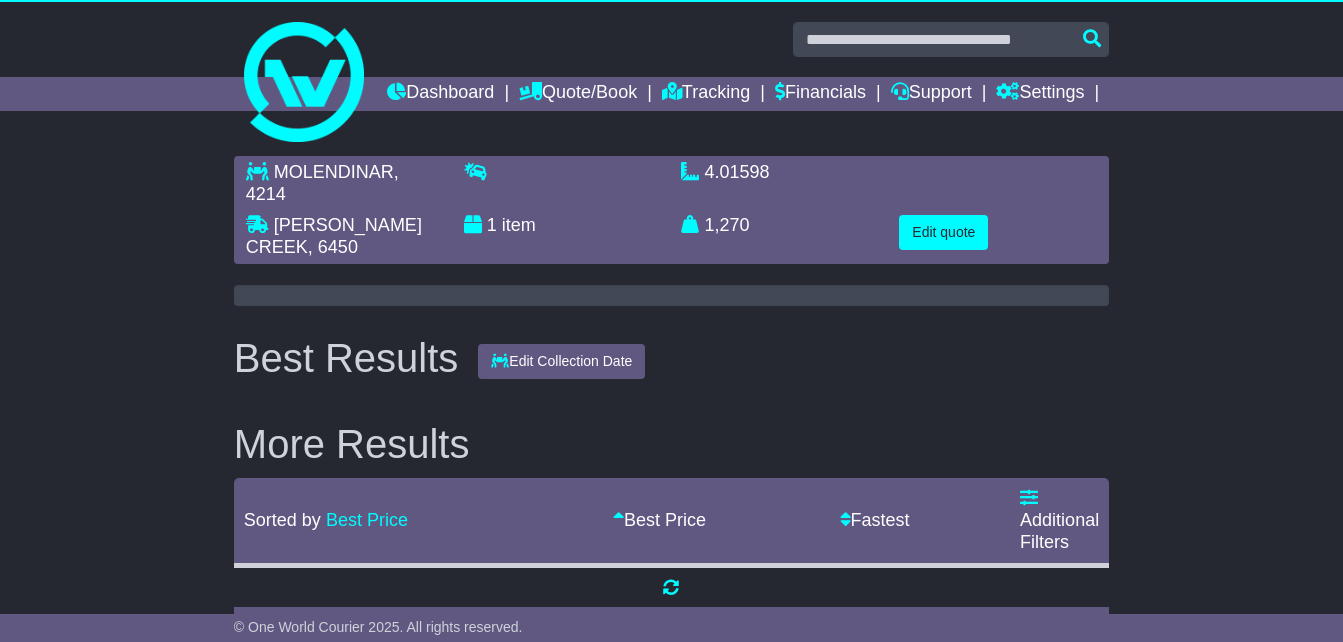 scroll, scrollTop: 0, scrollLeft: 0, axis: both 